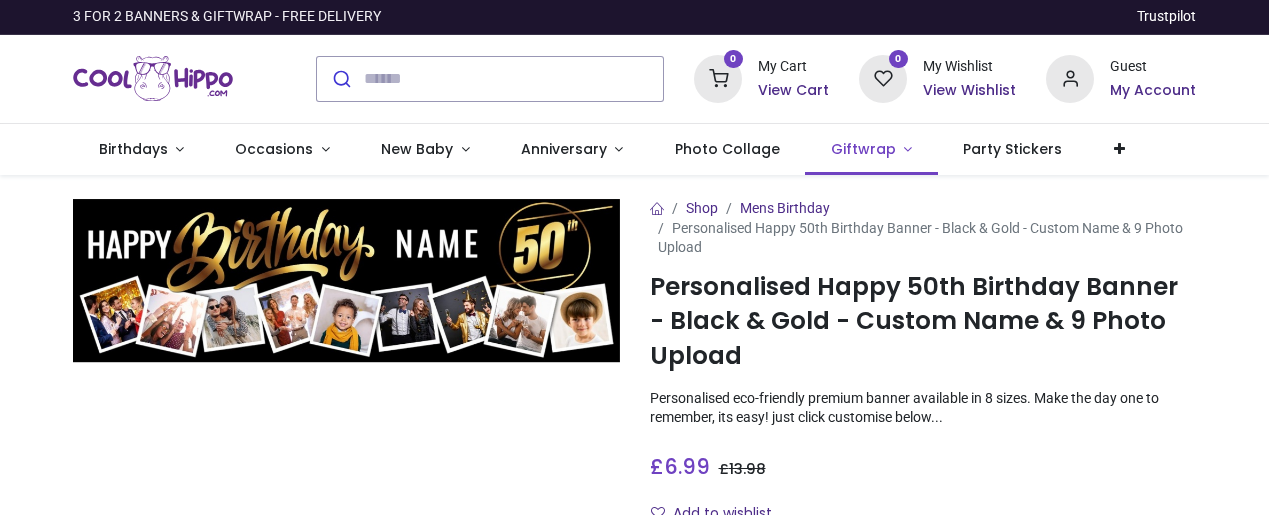 scroll, scrollTop: 0, scrollLeft: 0, axis: both 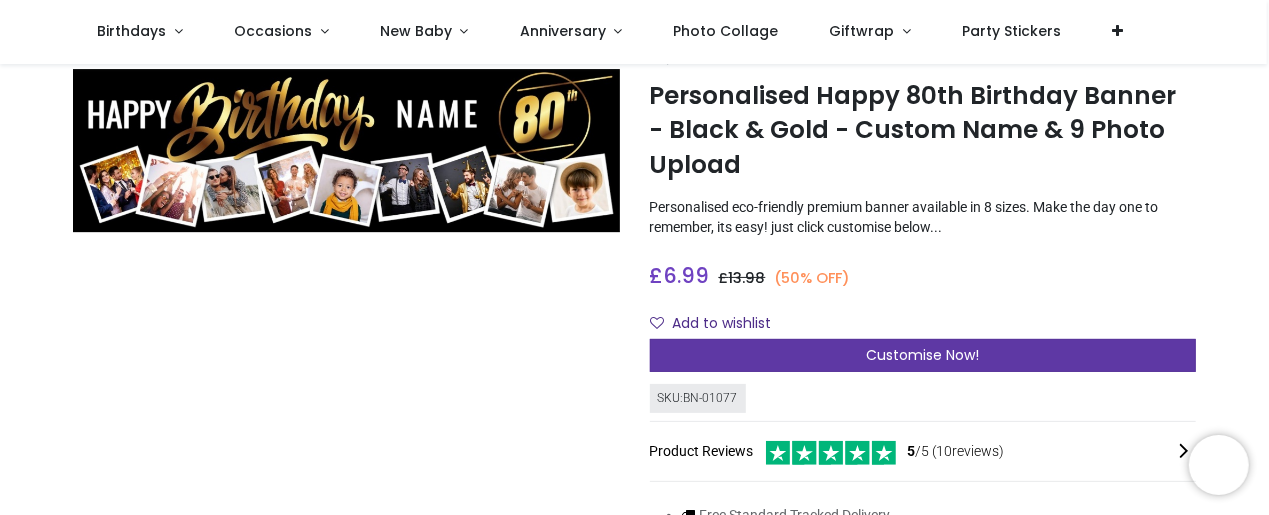 click on "Customise Now!" at bounding box center [922, 355] 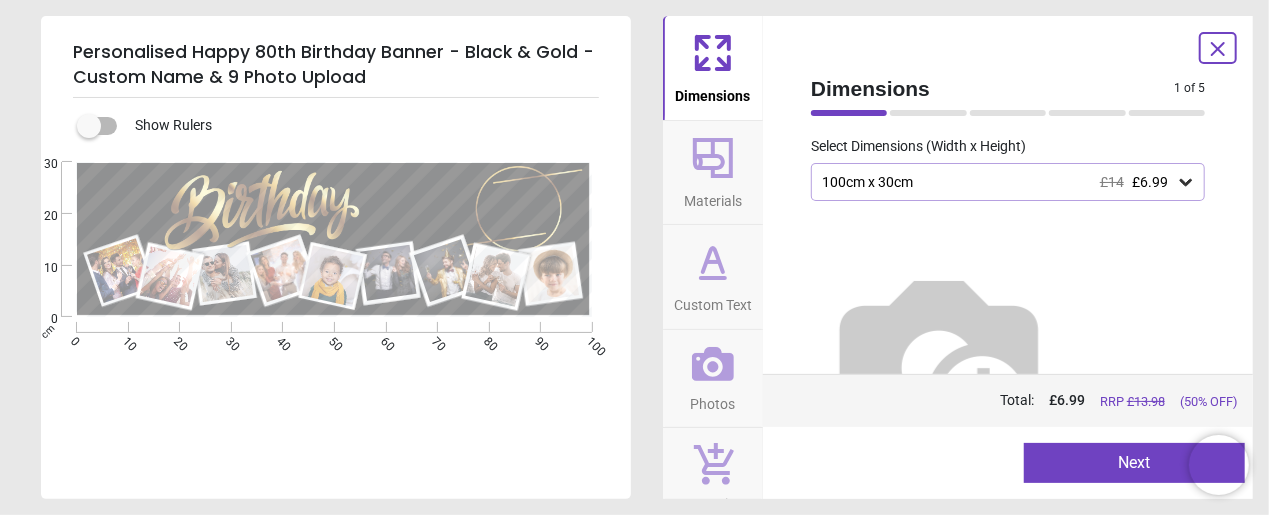 scroll, scrollTop: 151, scrollLeft: 0, axis: vertical 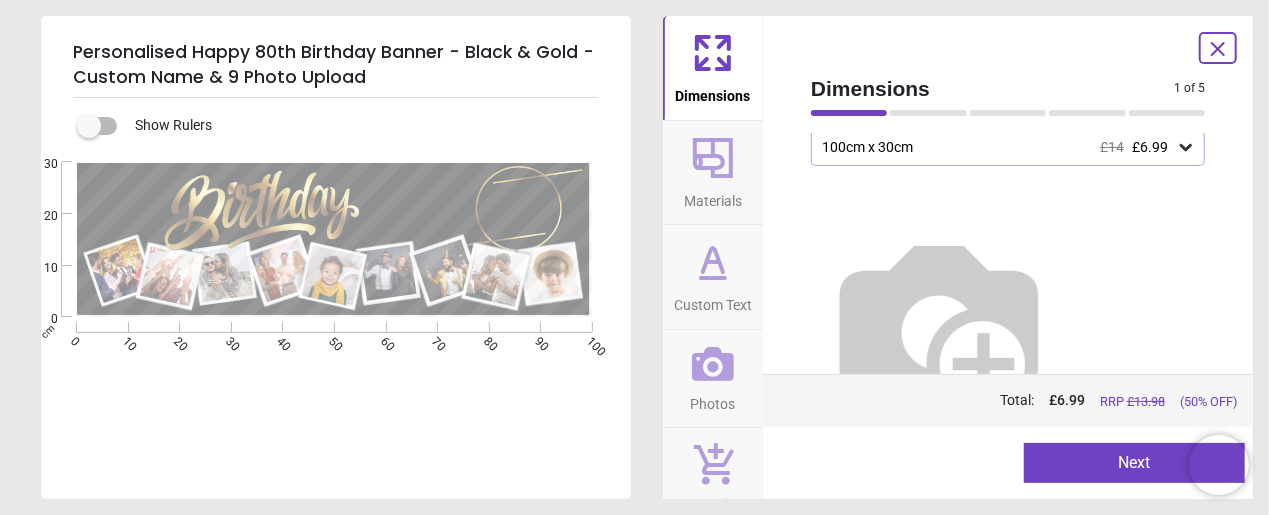 click on "Next" at bounding box center [1134, 463] 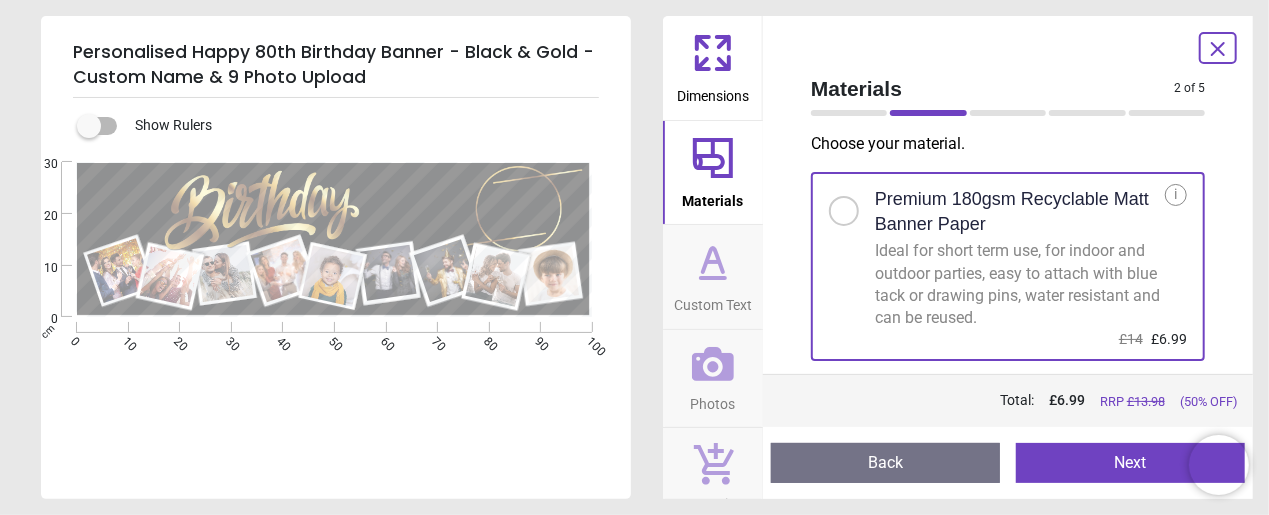 click on "Next" at bounding box center [1130, 463] 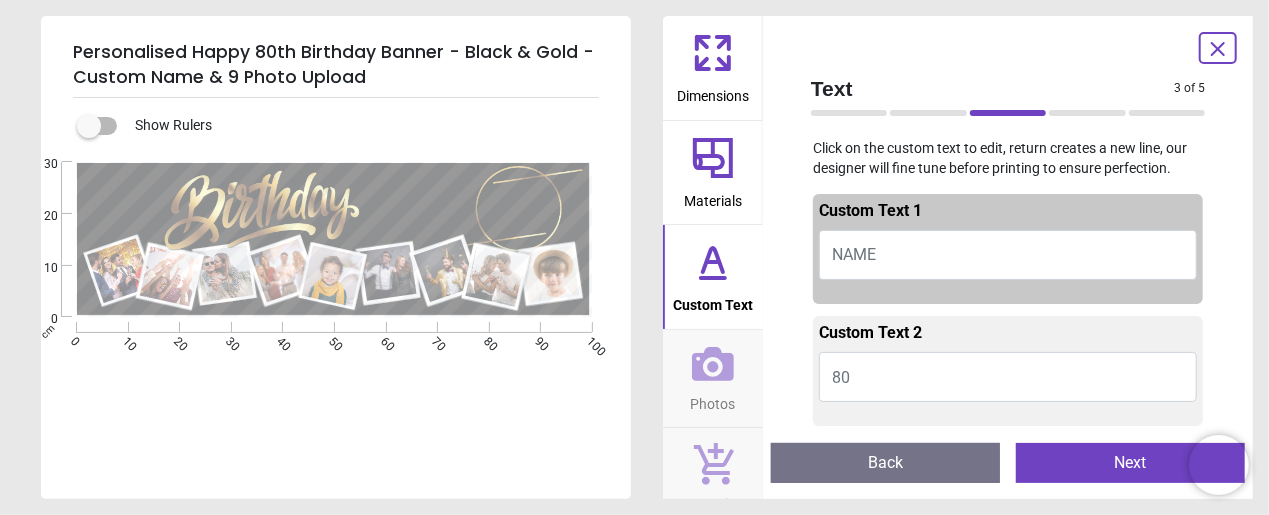 click on "NAME" at bounding box center [854, 254] 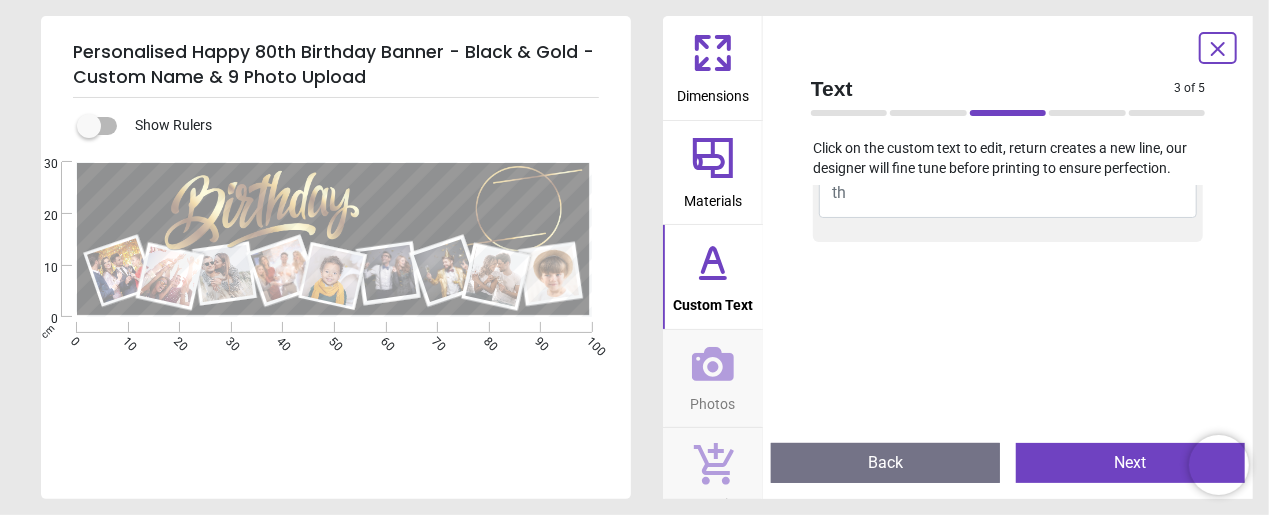 scroll, scrollTop: 369, scrollLeft: 0, axis: vertical 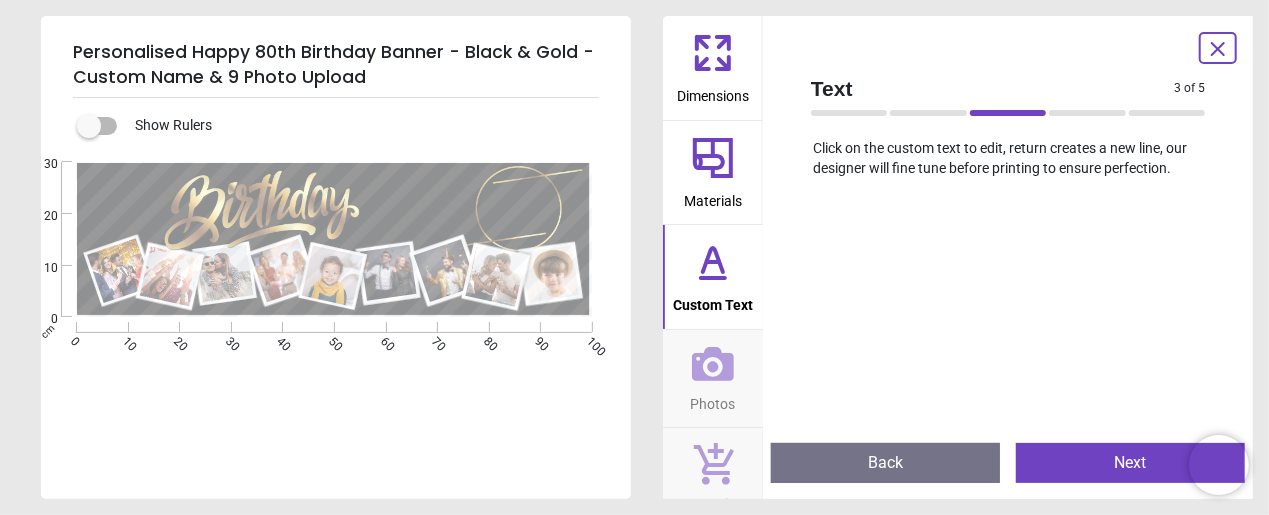 type on "****" 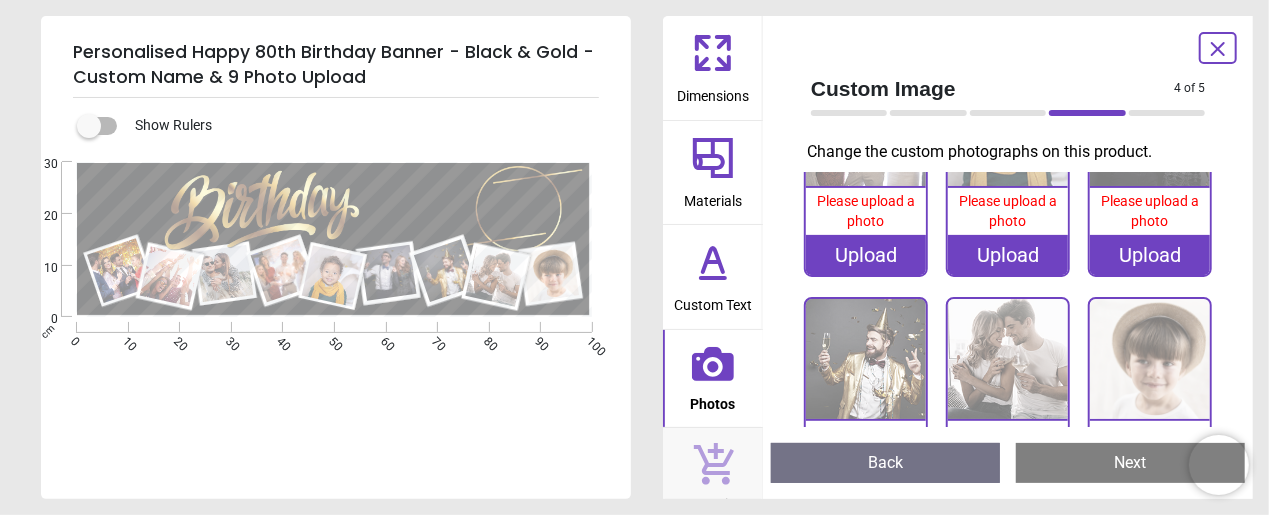 scroll, scrollTop: 441, scrollLeft: 0, axis: vertical 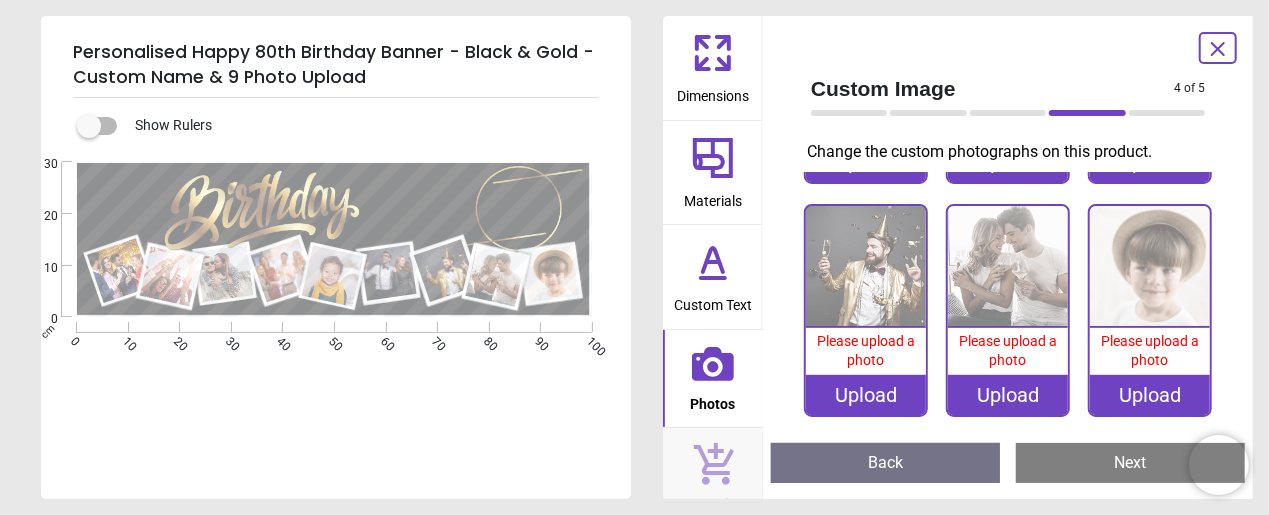 click 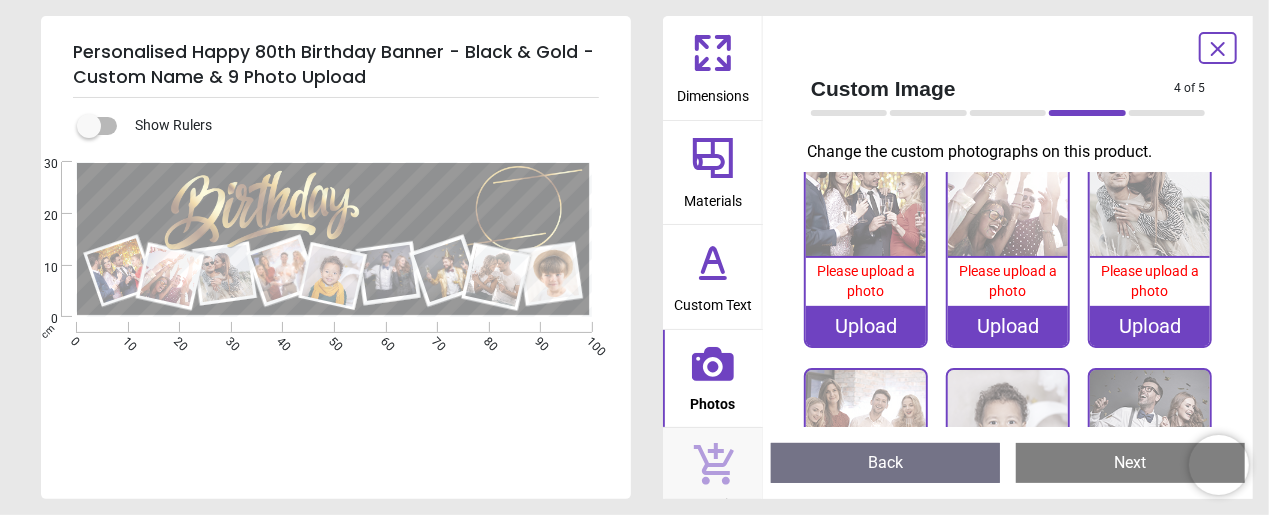 scroll, scrollTop: 0, scrollLeft: 0, axis: both 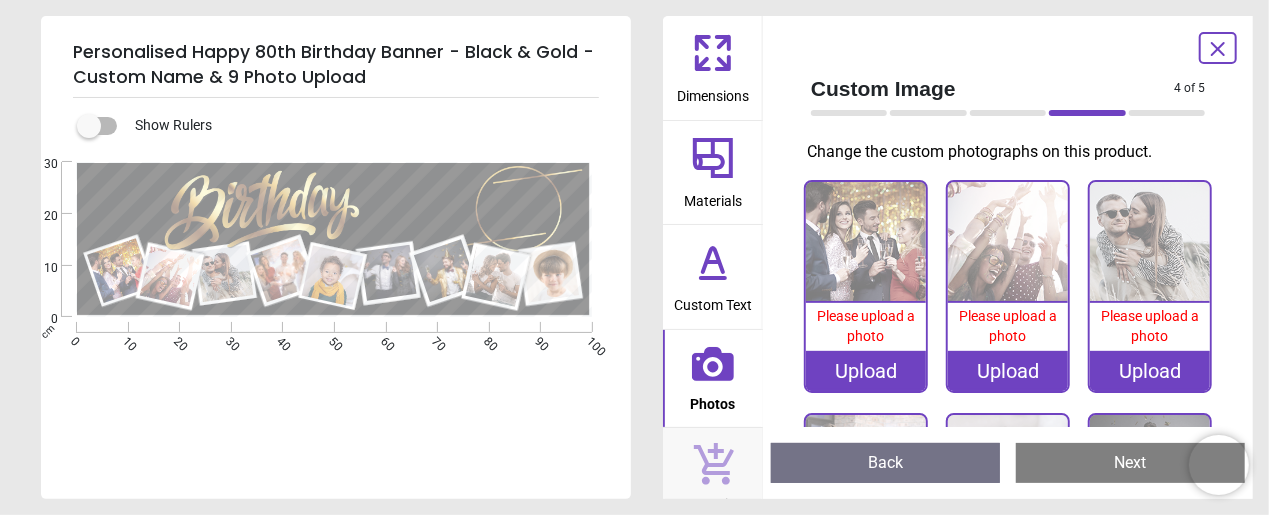 click 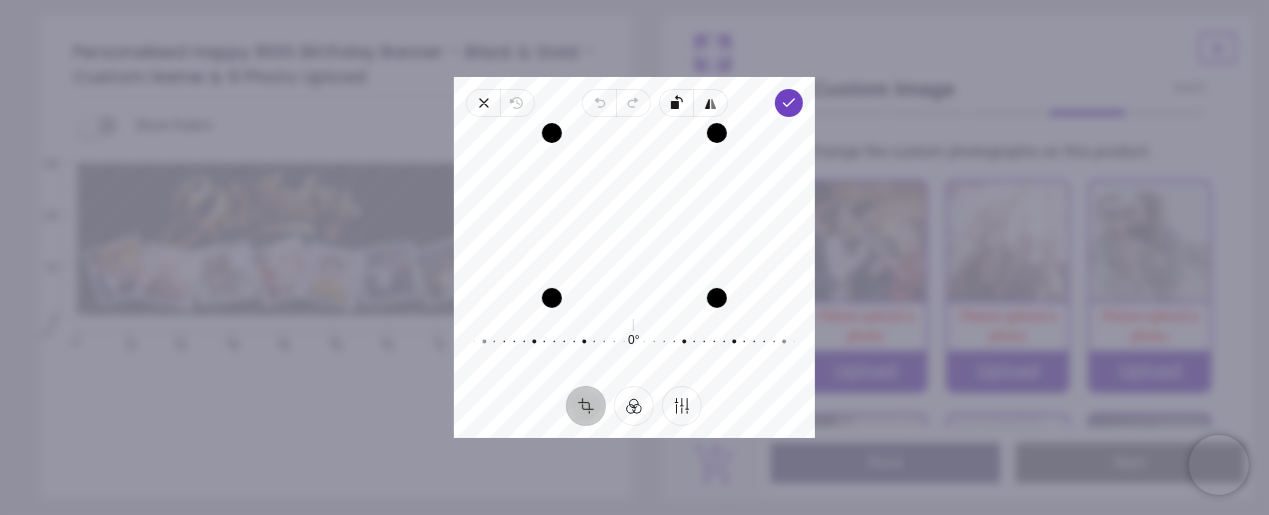 drag, startPoint x: 639, startPoint y: 202, endPoint x: 644, endPoint y: 236, distance: 34.36568 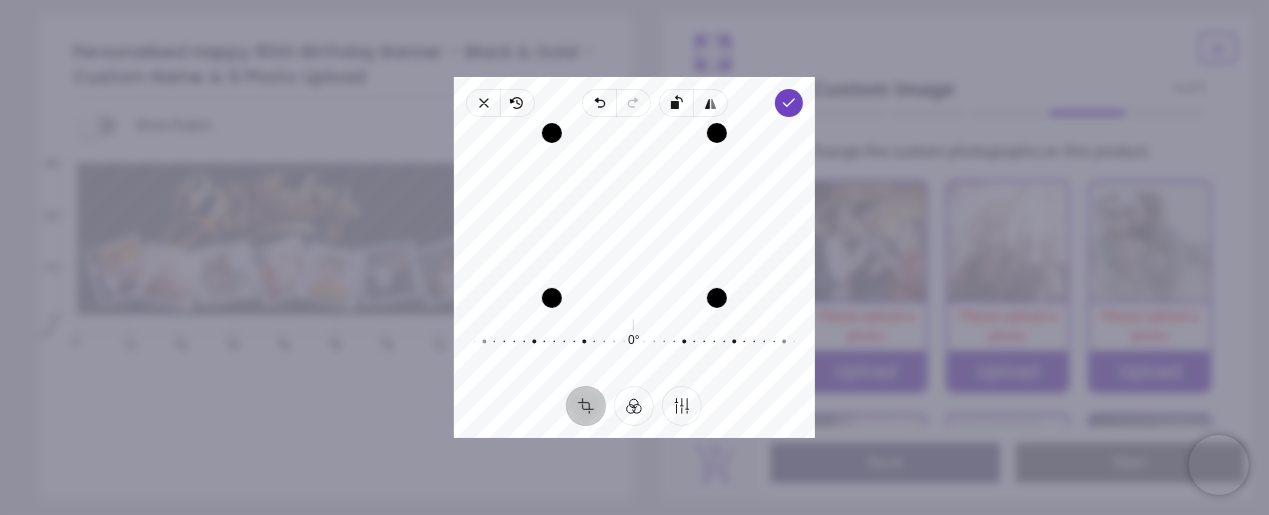 click on "Recenter" at bounding box center [634, 215] 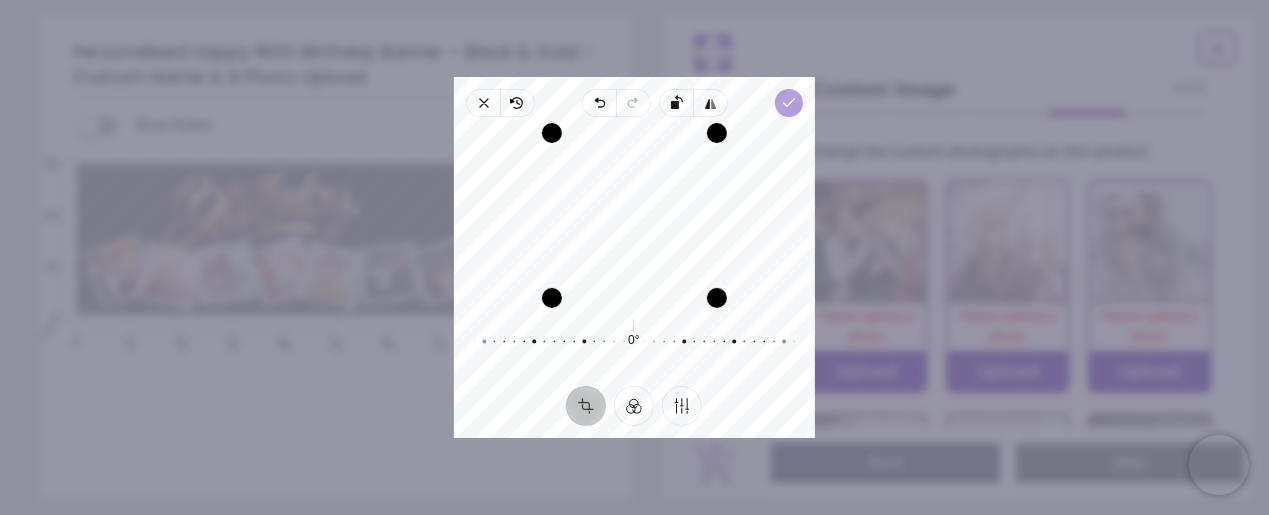 click 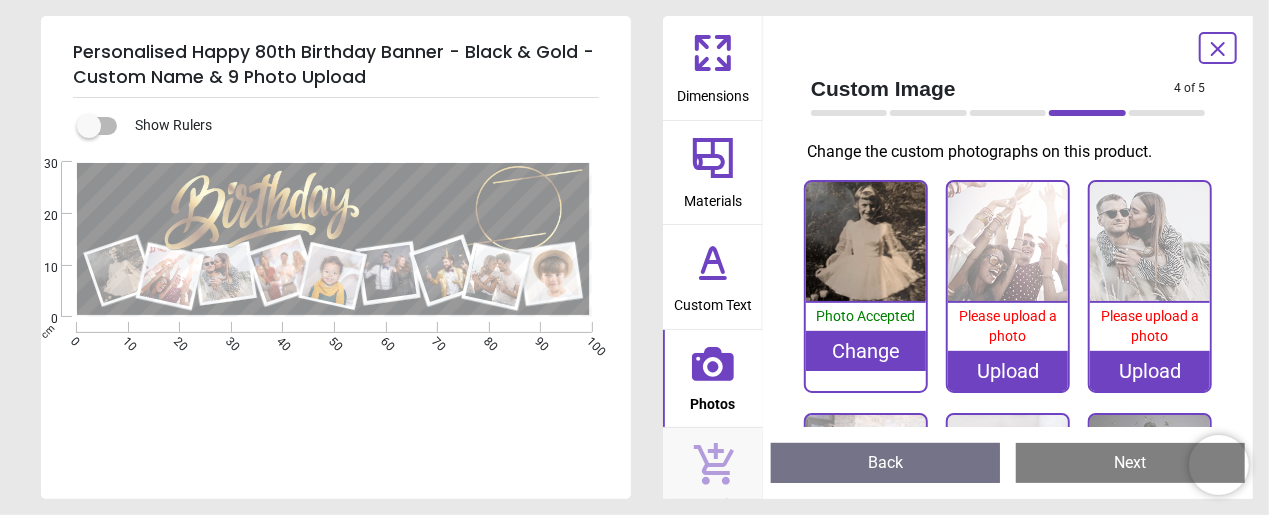 click on "Upload" at bounding box center [1008, 371] 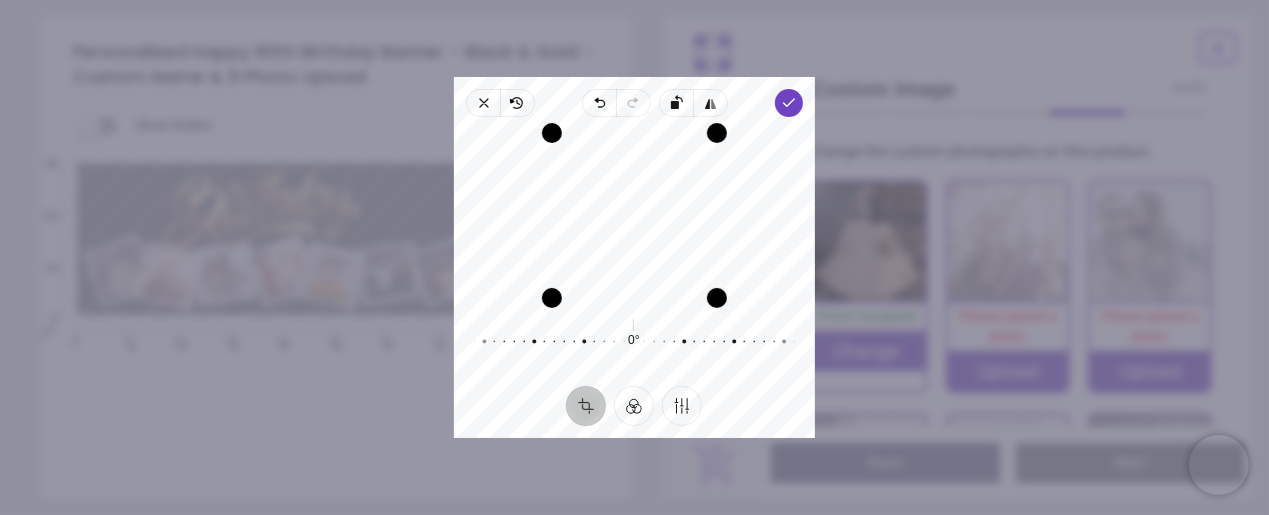 drag, startPoint x: 642, startPoint y: 198, endPoint x: 645, endPoint y: 245, distance: 47.095646 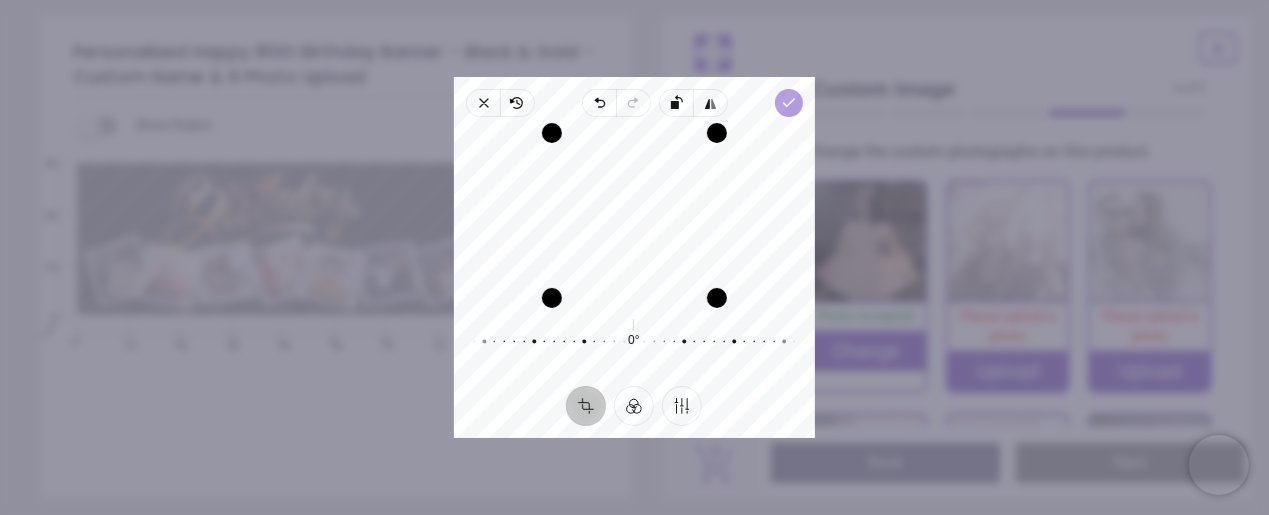 click 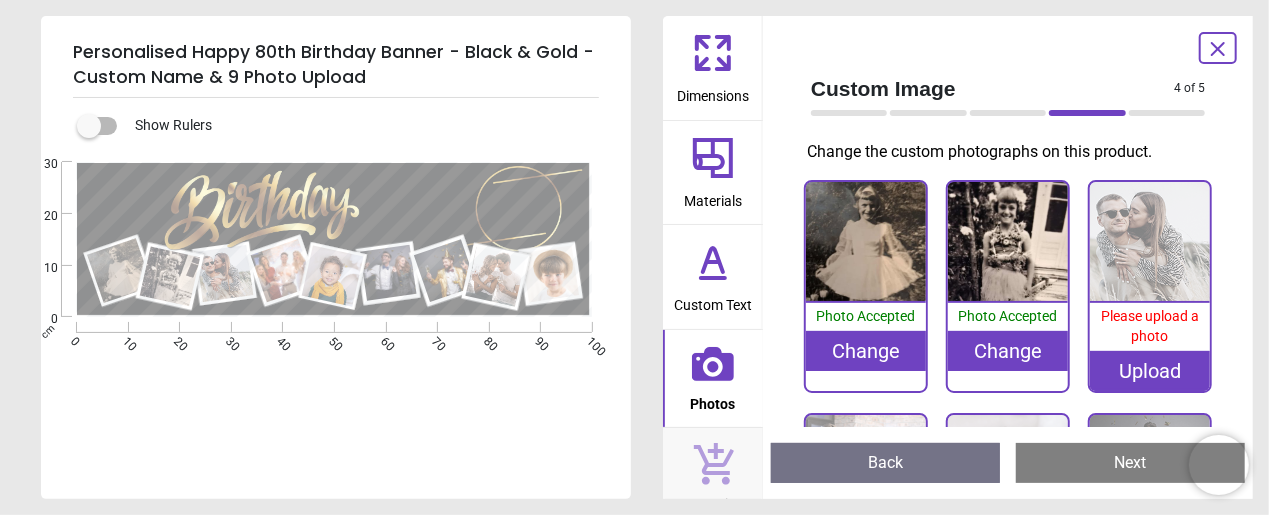 click on "Upload" at bounding box center (1150, 371) 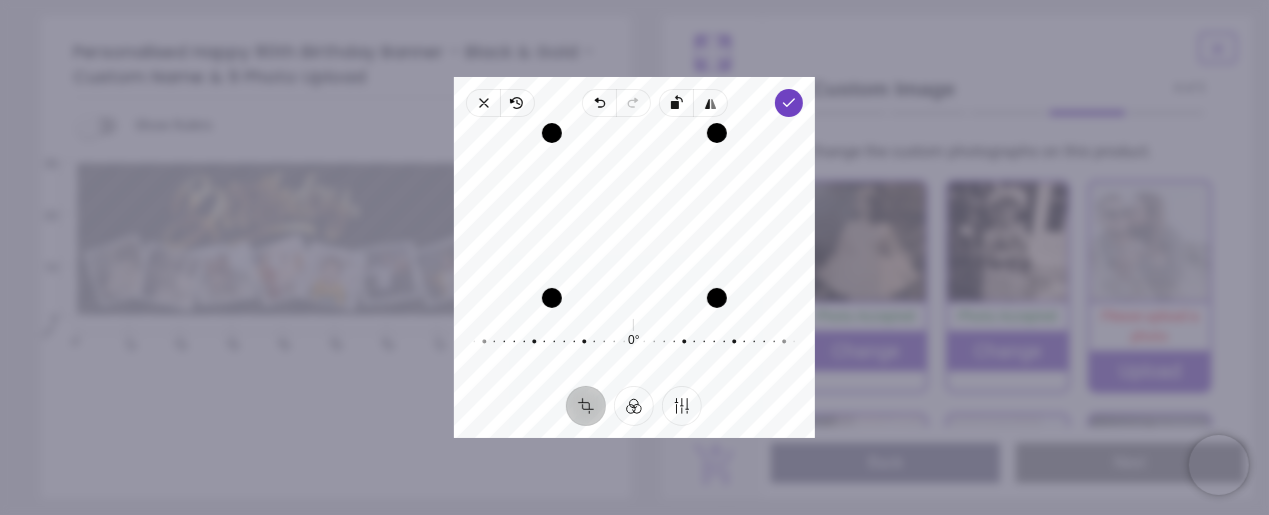 drag, startPoint x: 642, startPoint y: 213, endPoint x: 624, endPoint y: 256, distance: 46.615448 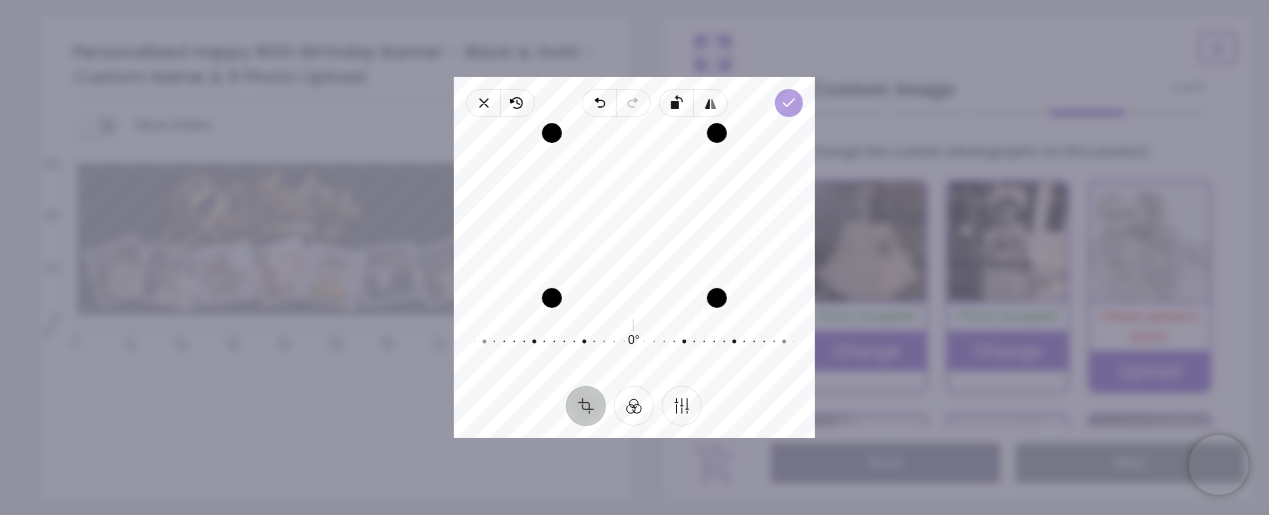 click 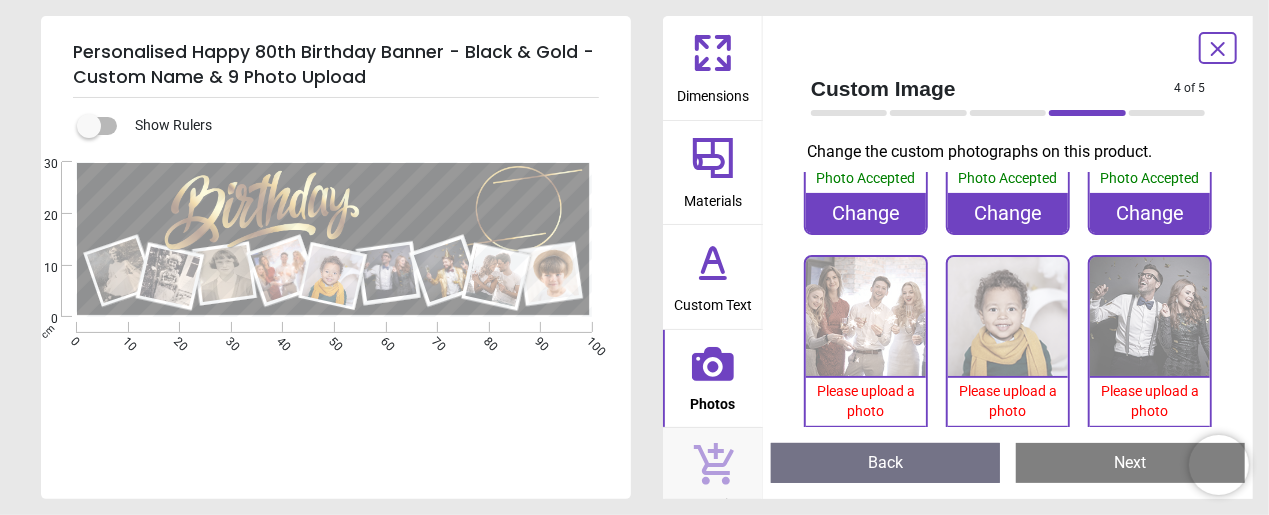 scroll, scrollTop: 140, scrollLeft: 0, axis: vertical 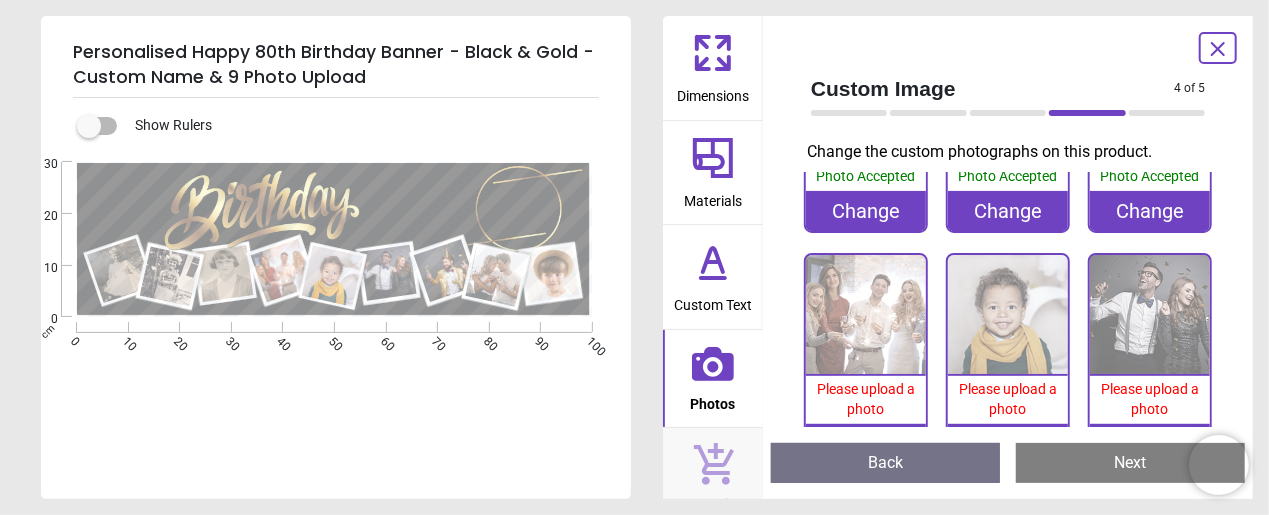 click at bounding box center [866, 315] 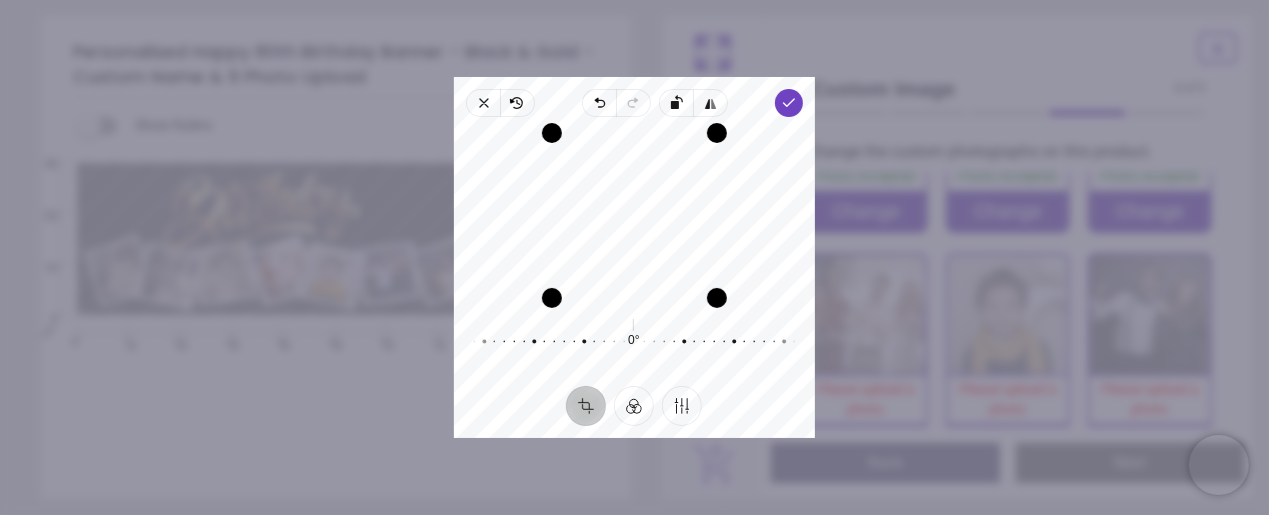 drag, startPoint x: 631, startPoint y: 206, endPoint x: 632, endPoint y: 289, distance: 83.00603 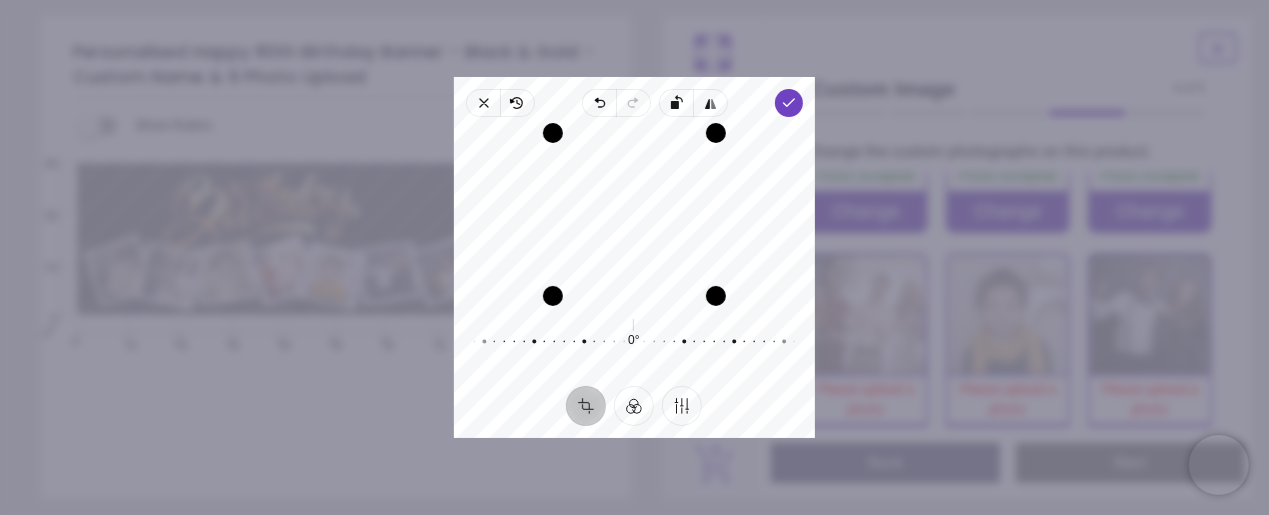 click at bounding box center [634, 296] 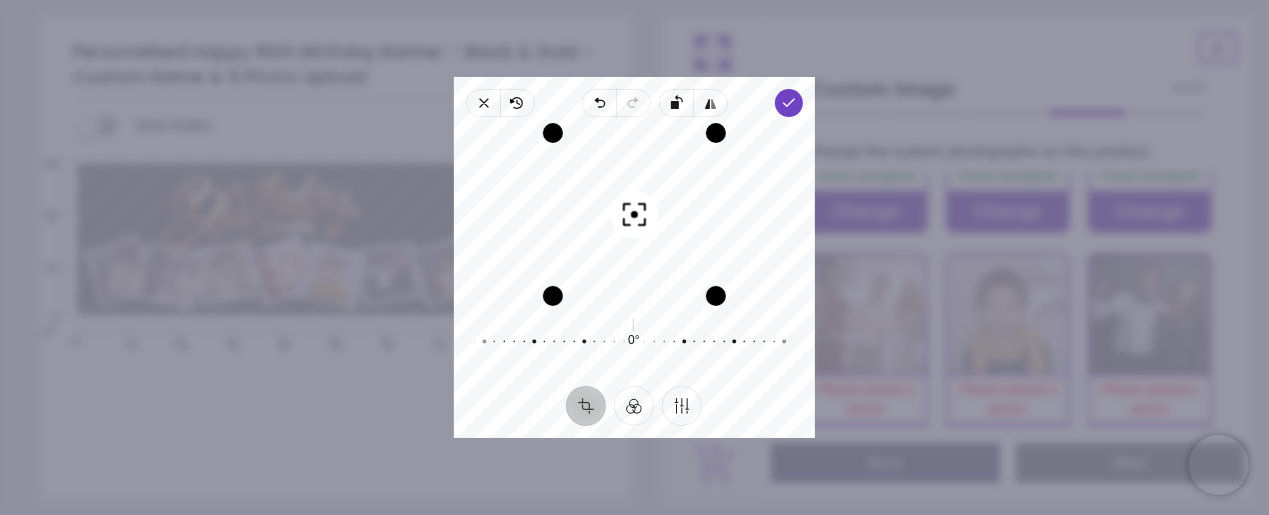 click on "Recenter" at bounding box center [634, 215] 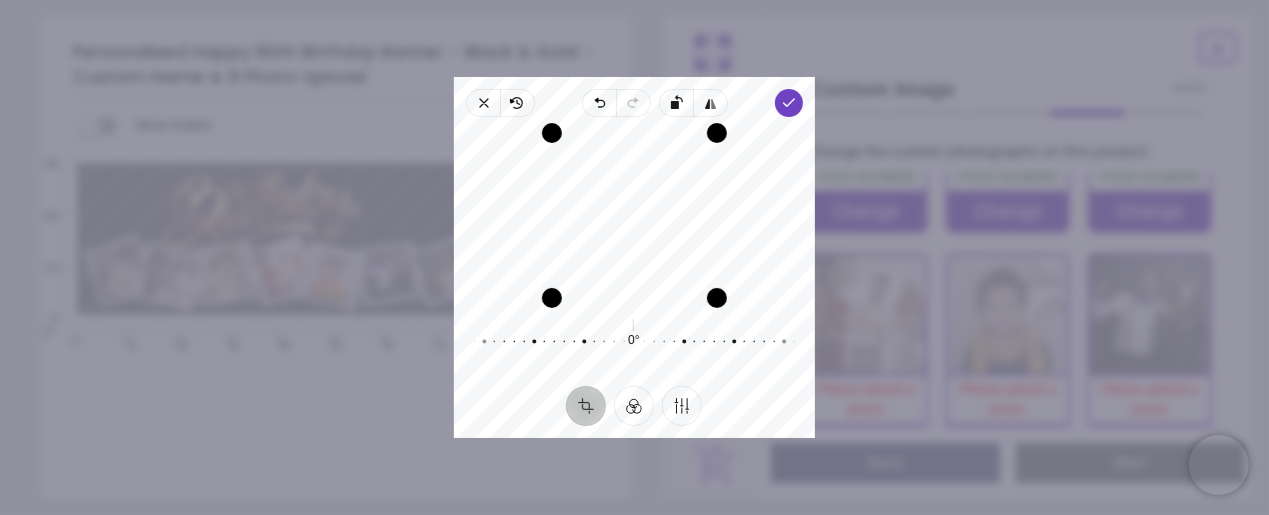 click on "Recenter" at bounding box center [634, 215] 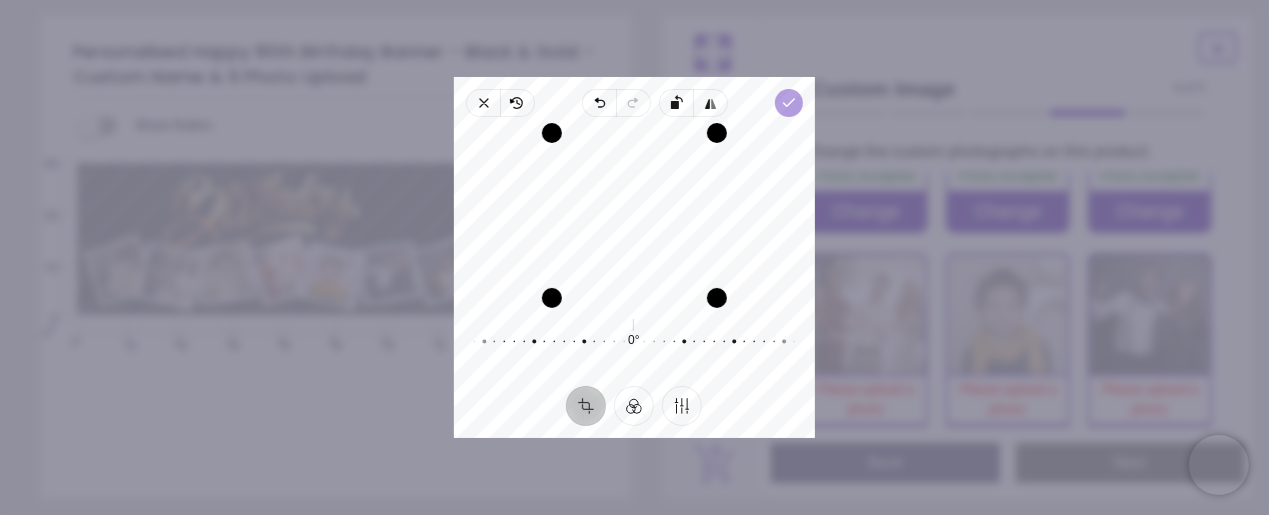 click 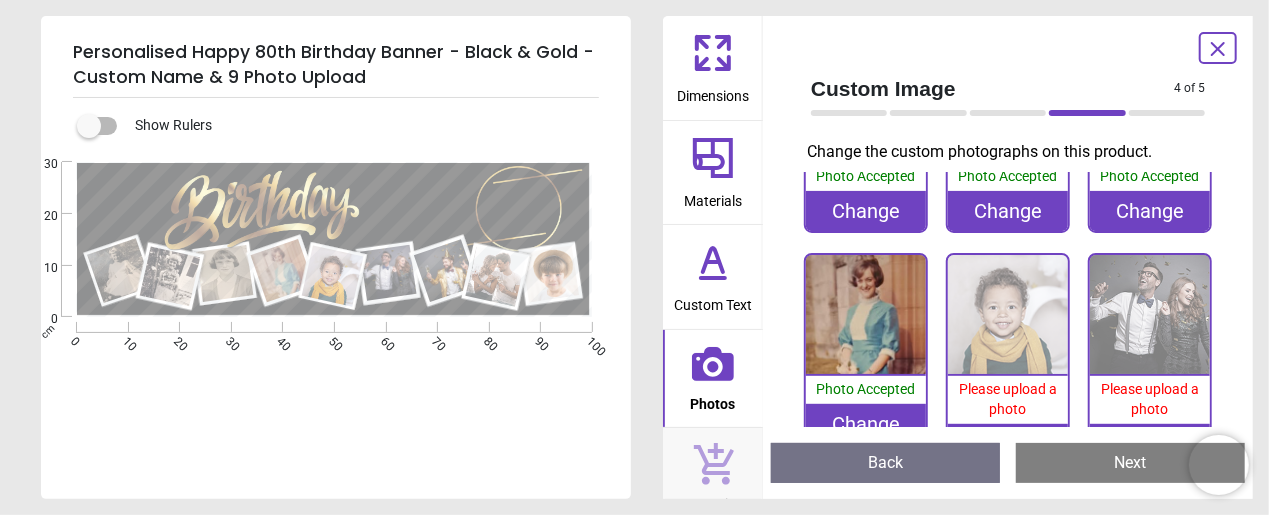 click on "Please upload a photo" at bounding box center [1008, 399] 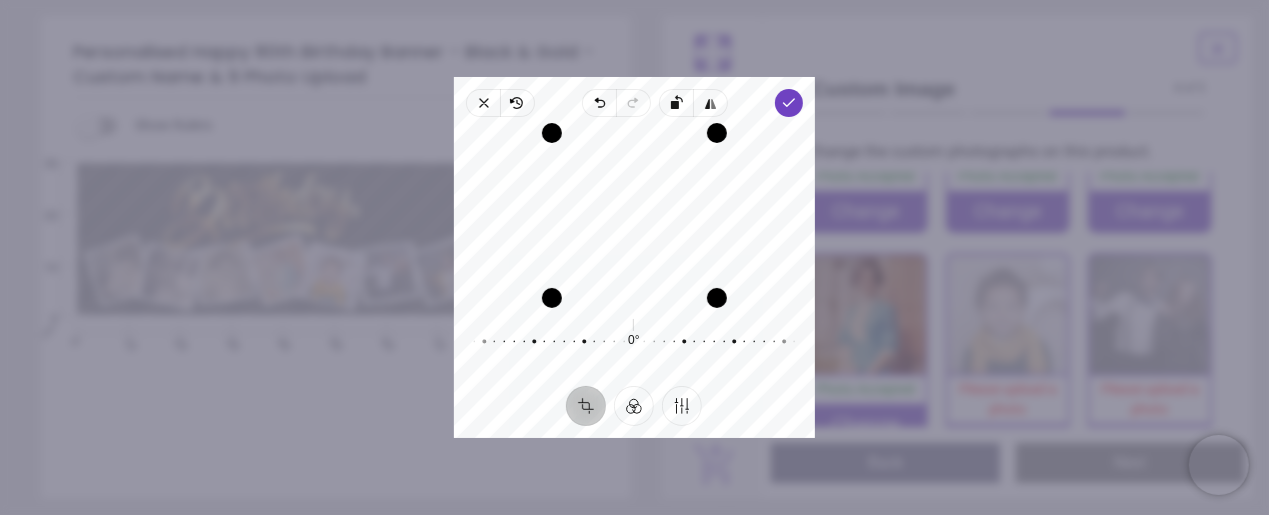 drag, startPoint x: 623, startPoint y: 191, endPoint x: 664, endPoint y: 262, distance: 81.9878 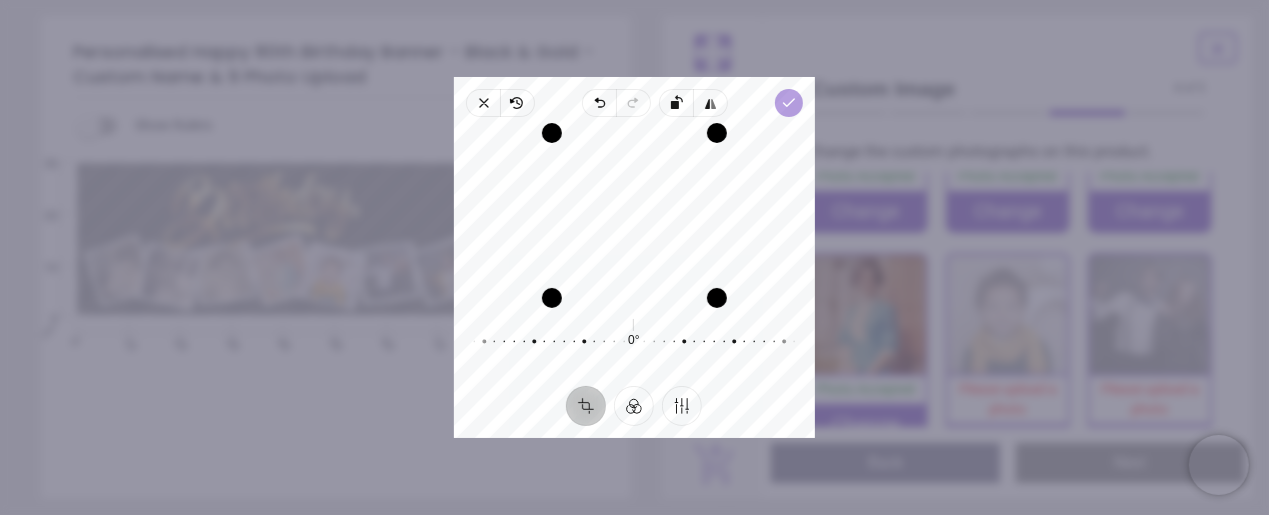 click 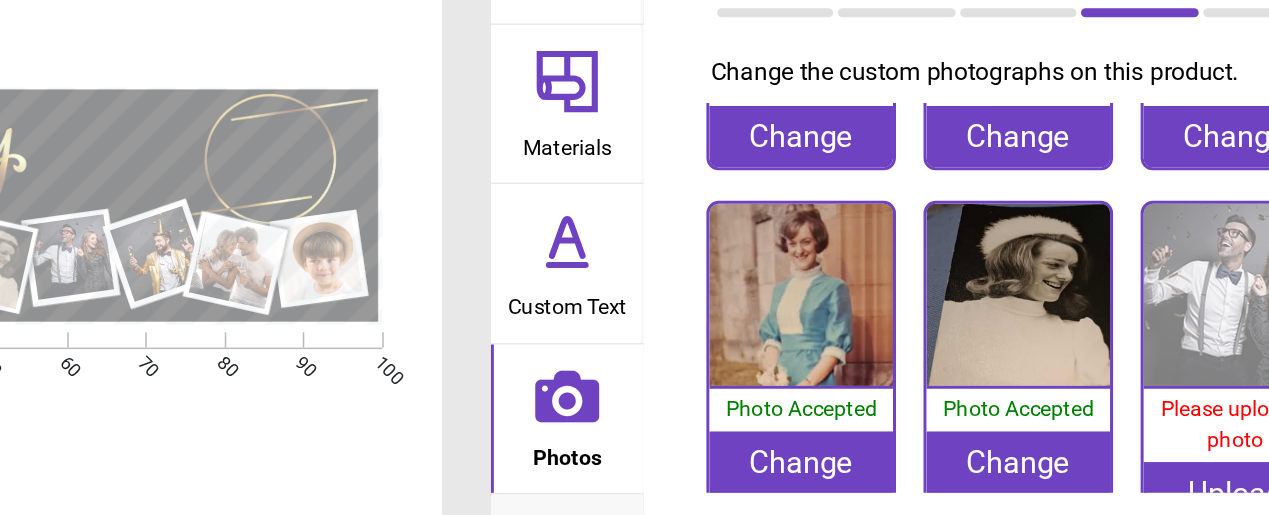 scroll, scrollTop: 158, scrollLeft: 0, axis: vertical 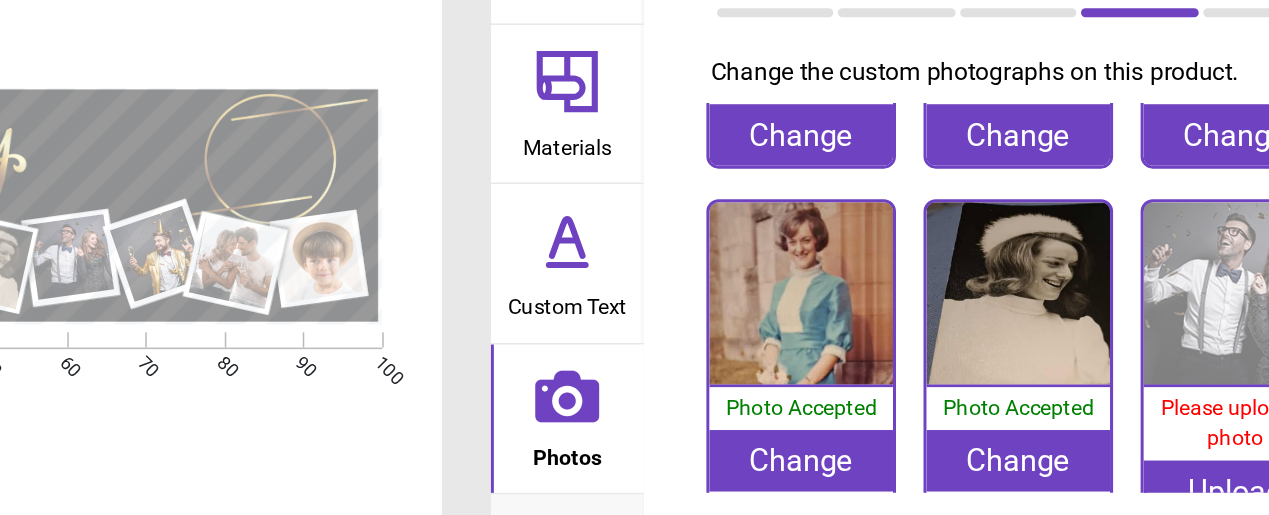 click at bounding box center [1008, 297] 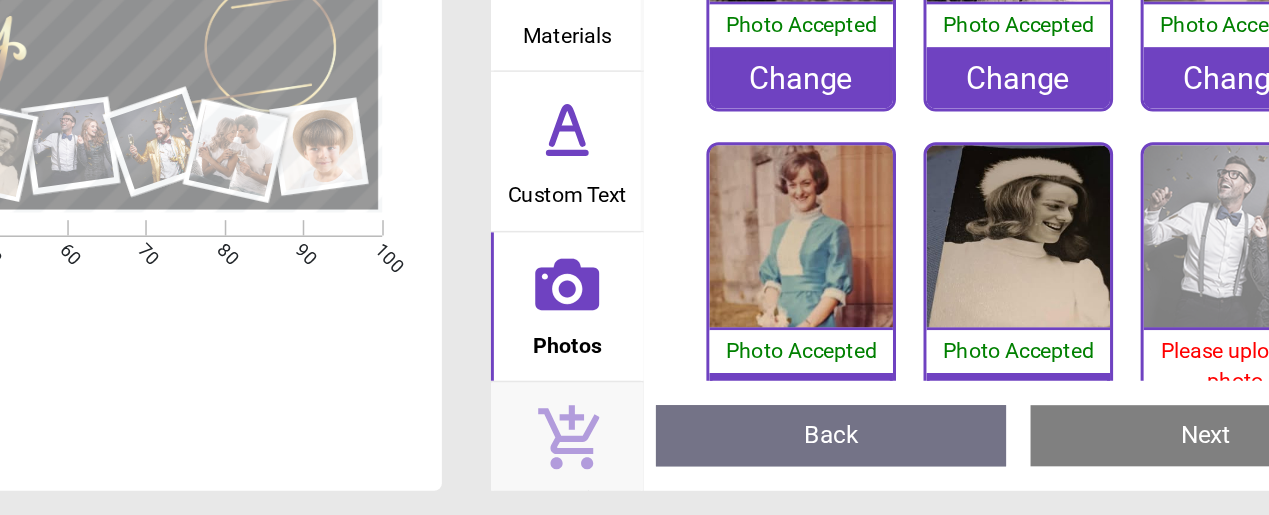 scroll, scrollTop: 123, scrollLeft: 0, axis: vertical 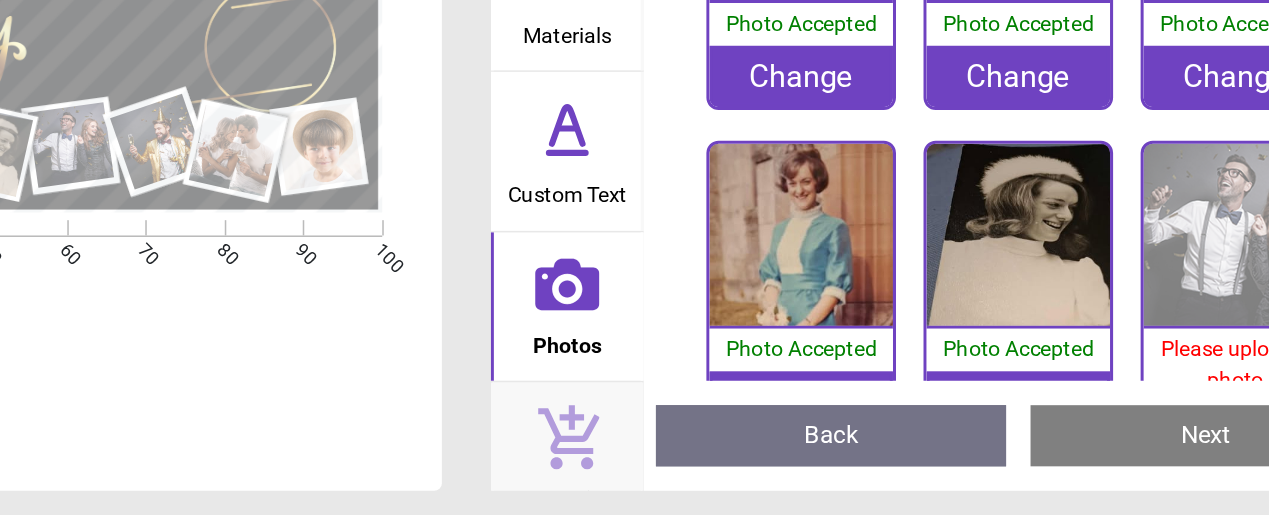 click at bounding box center (1150, 332) 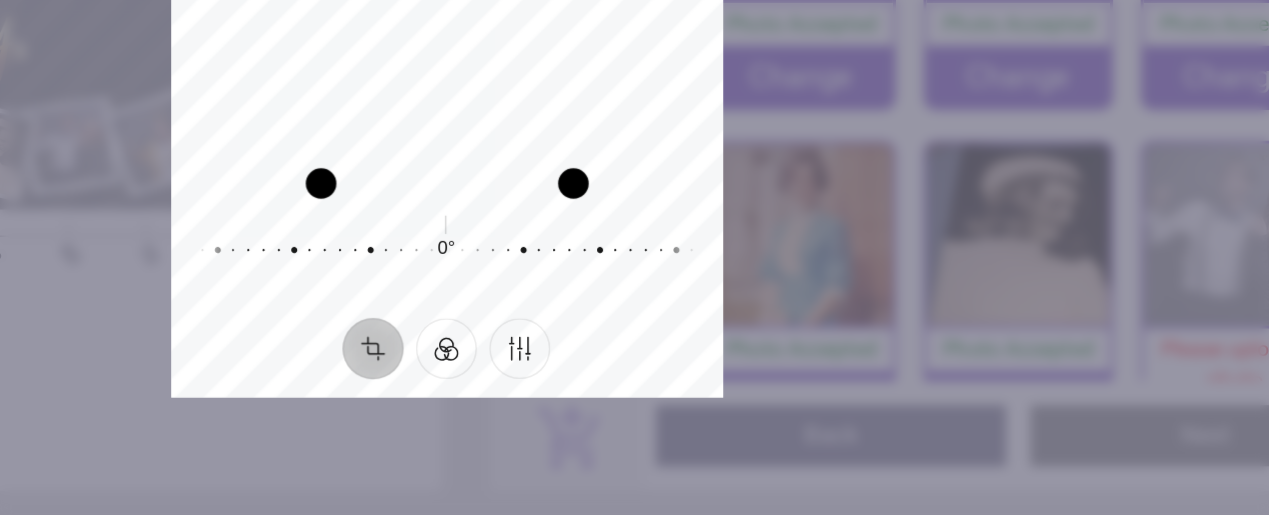 drag, startPoint x: 761, startPoint y: 260, endPoint x: 770, endPoint y: 383, distance: 123.32883 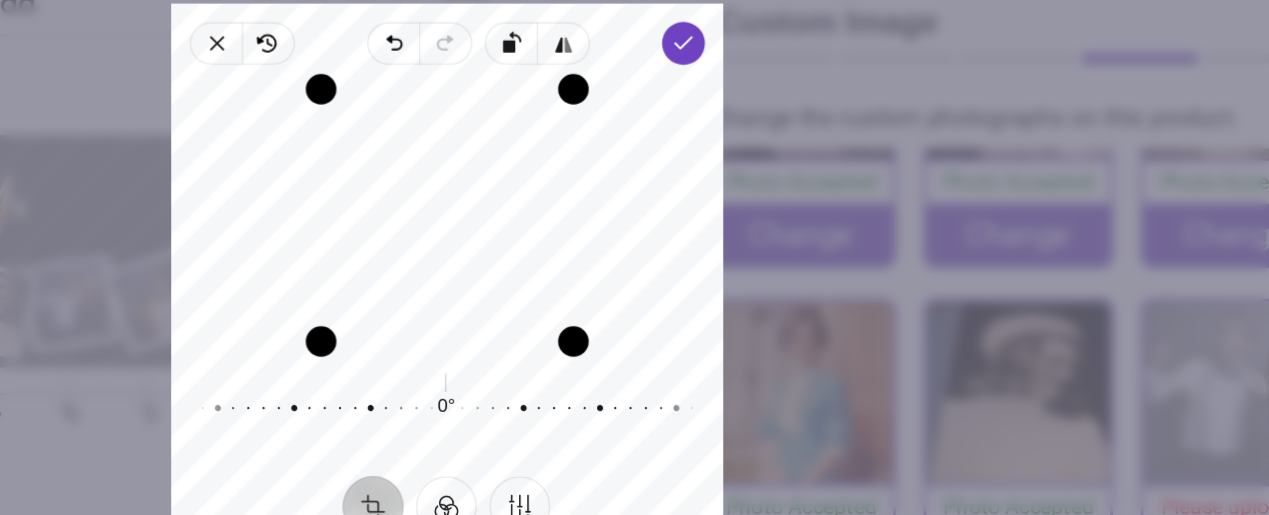 drag, startPoint x: 609, startPoint y: 216, endPoint x: 620, endPoint y: 251, distance: 36.687874 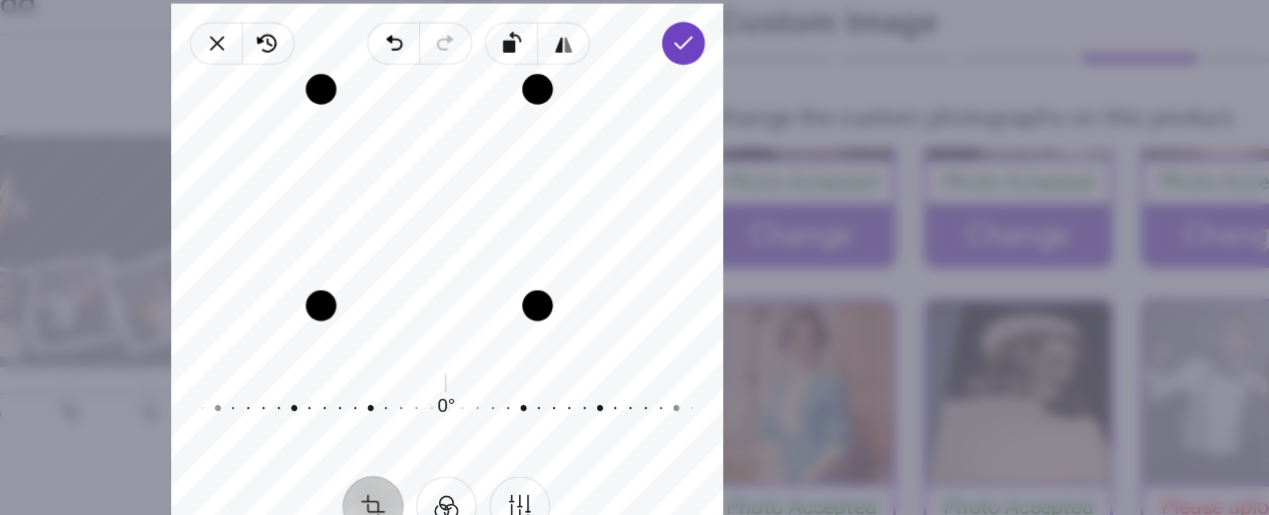 drag, startPoint x: 717, startPoint y: 304, endPoint x: 681, endPoint y: 292, distance: 37.94733 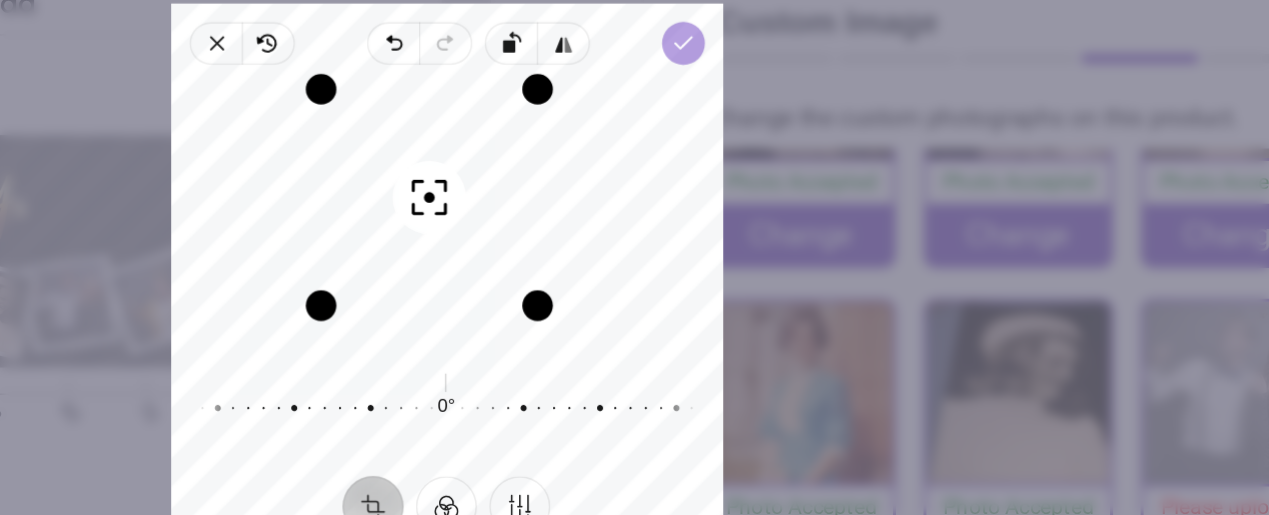 click 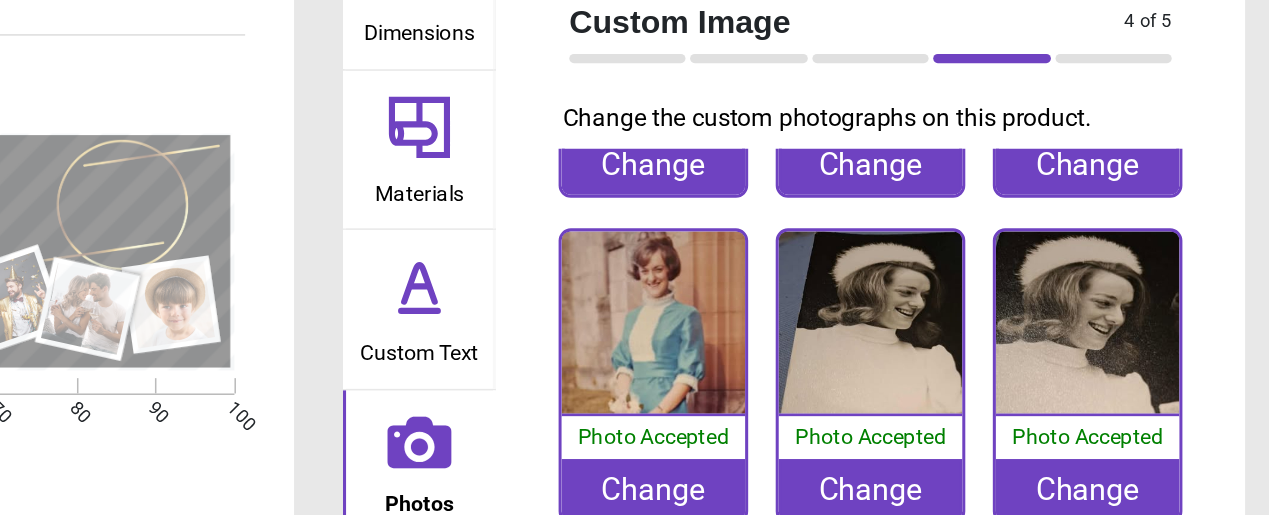 scroll, scrollTop: 176, scrollLeft: 0, axis: vertical 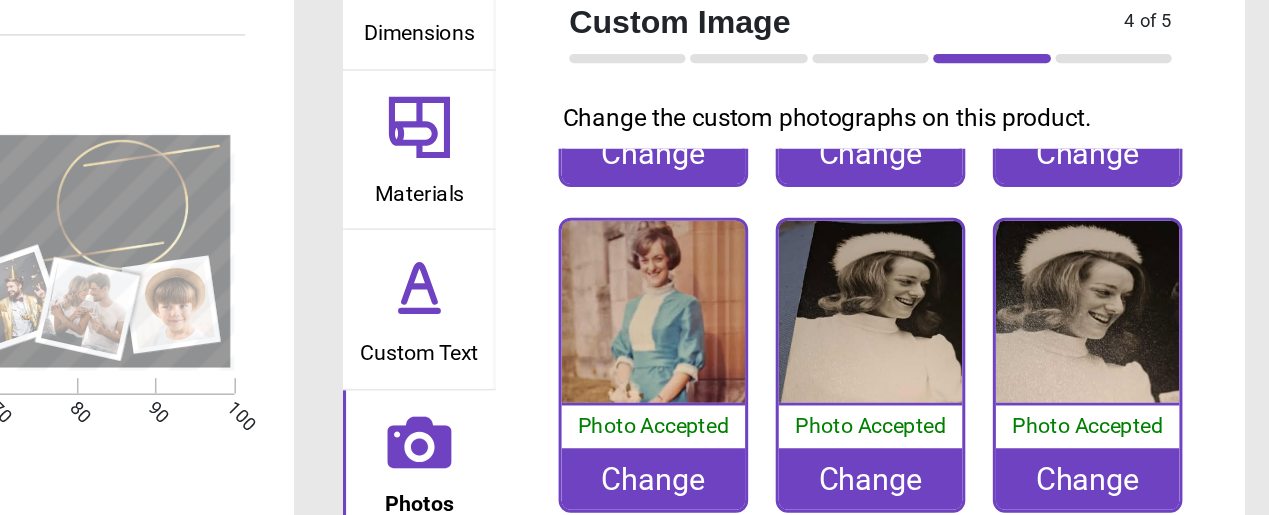 click on "Change" at bounding box center [1008, 388] 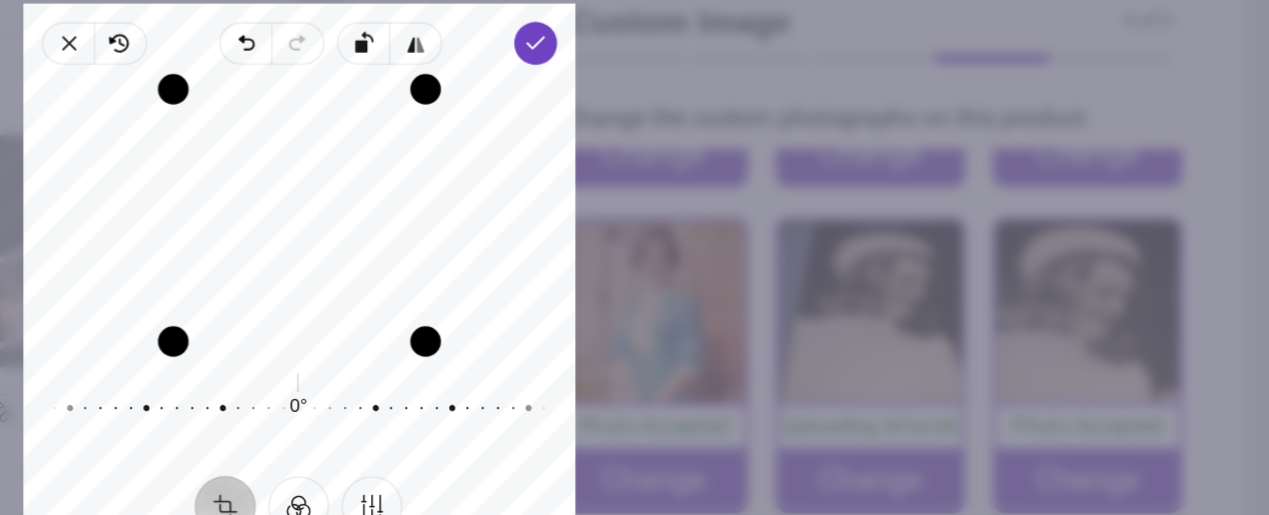 drag, startPoint x: 673, startPoint y: 183, endPoint x: 643, endPoint y: 193, distance: 31.622776 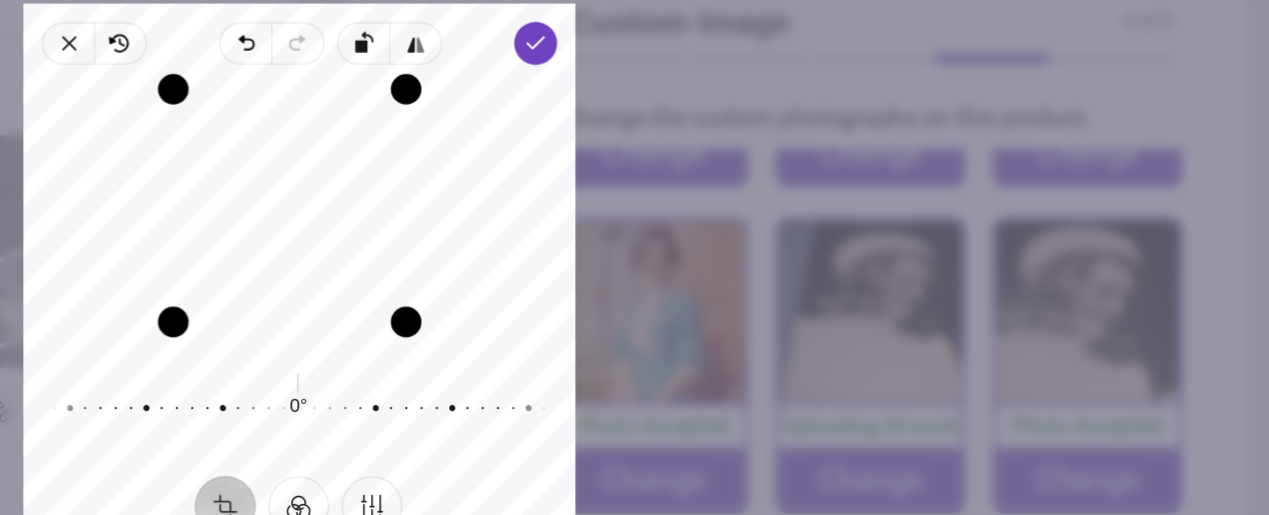 drag, startPoint x: 714, startPoint y: 301, endPoint x: 713, endPoint y: 275, distance: 26.019224 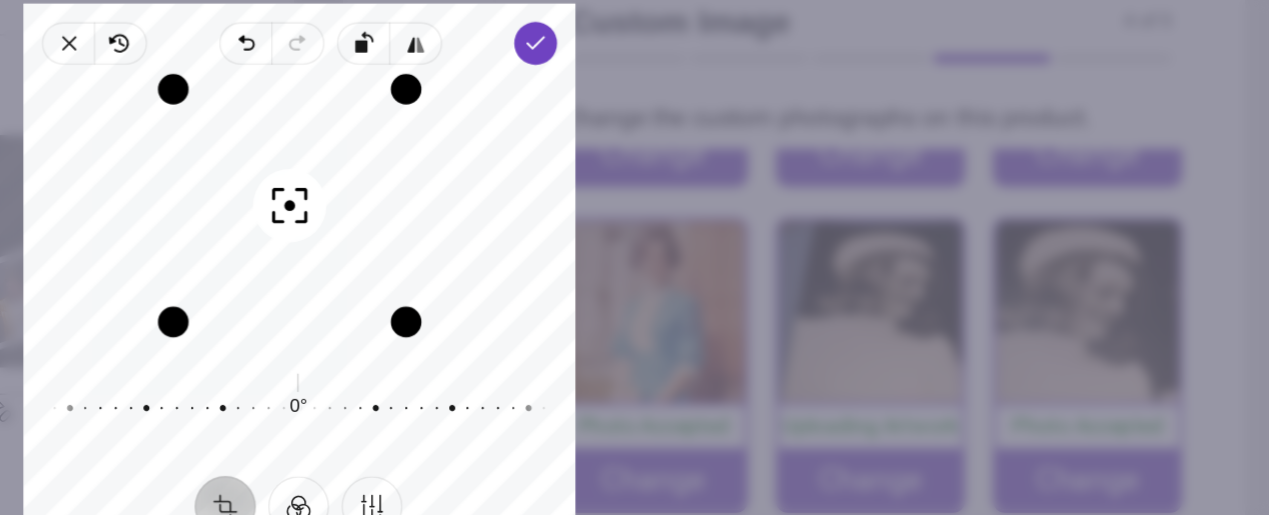 click on "Recenter" at bounding box center (634, 215) 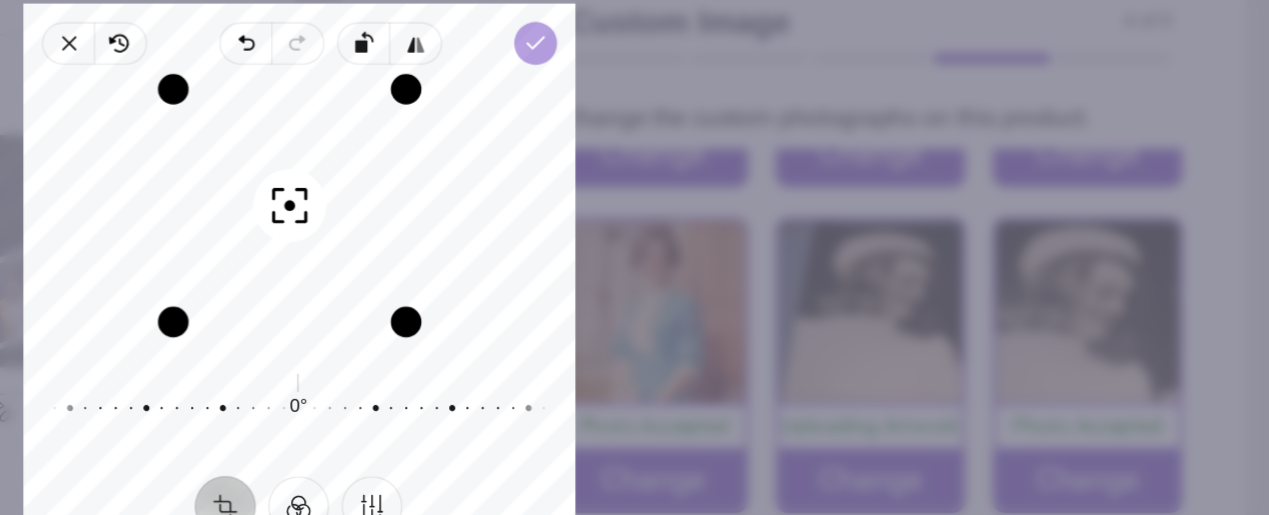 click 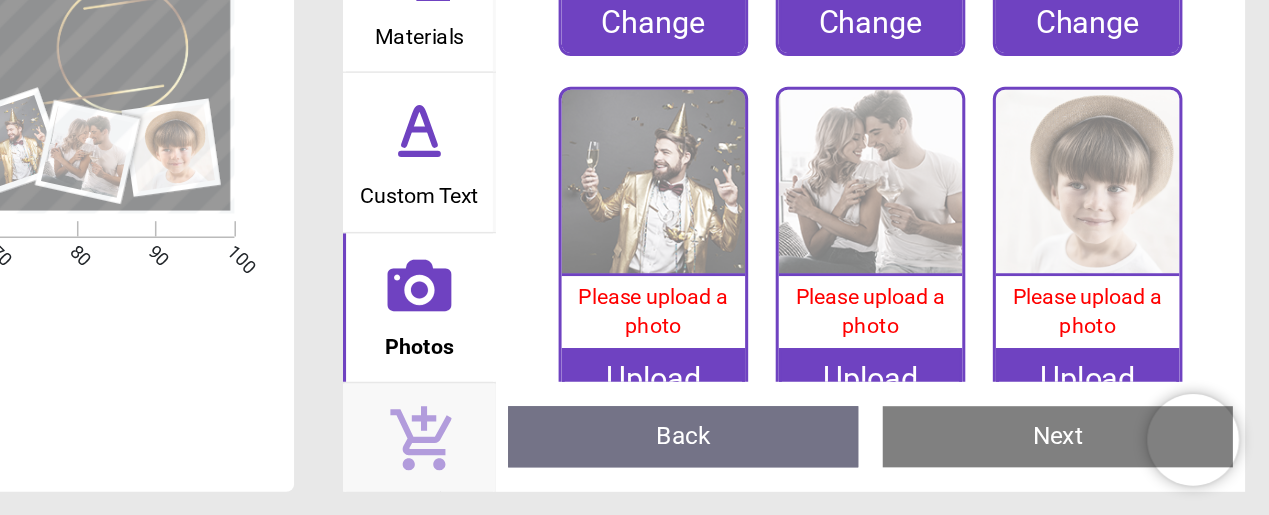 scroll, scrollTop: 402, scrollLeft: 0, axis: vertical 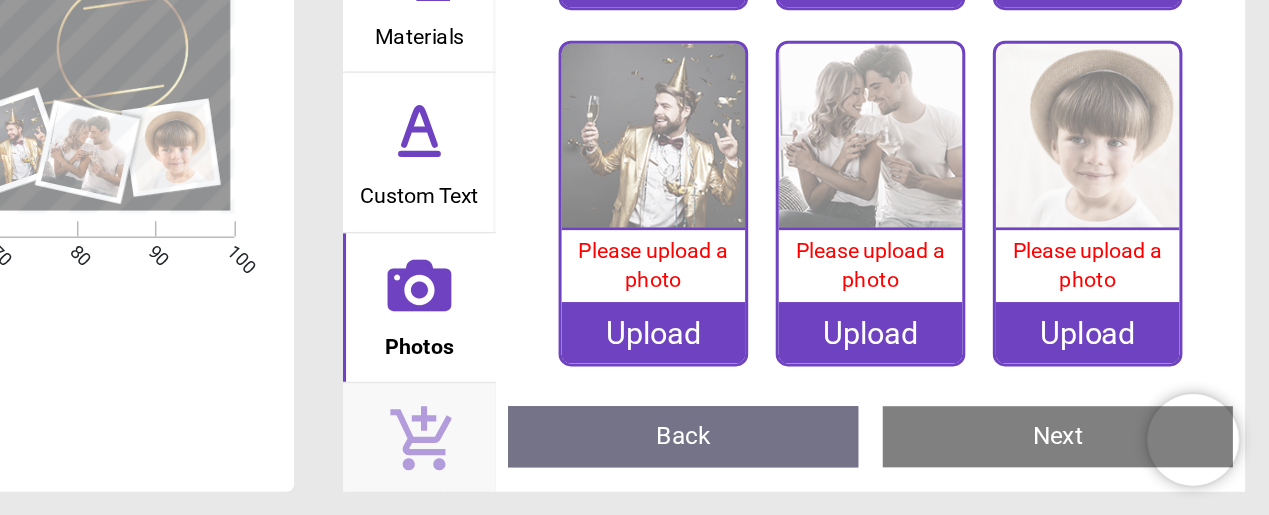 click on "Upload" at bounding box center [1150, 395] 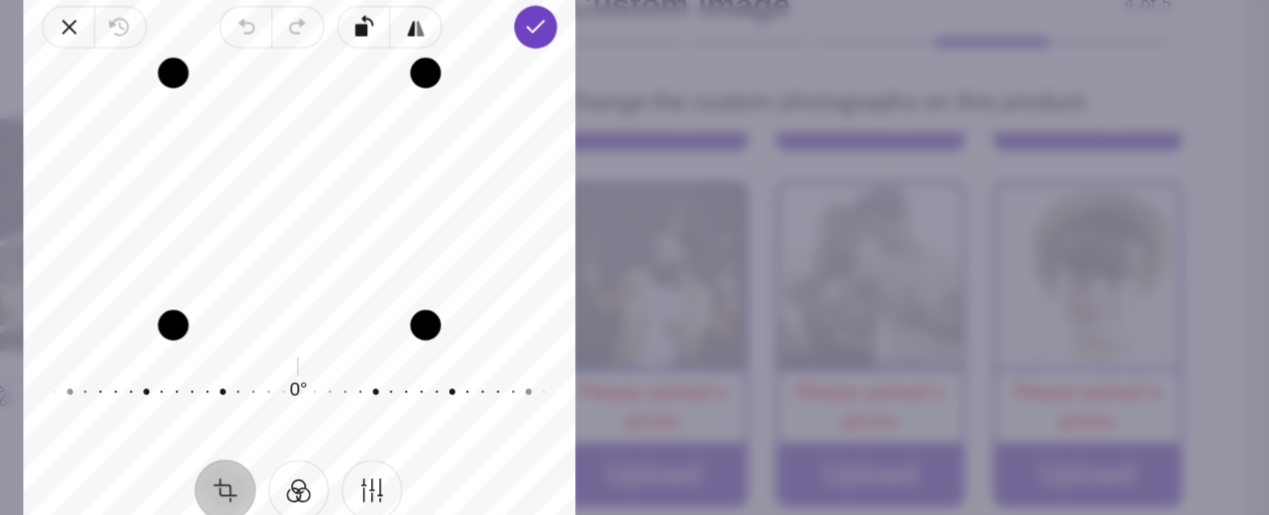 drag, startPoint x: 635, startPoint y: 199, endPoint x: 634, endPoint y: 216, distance: 17.029387 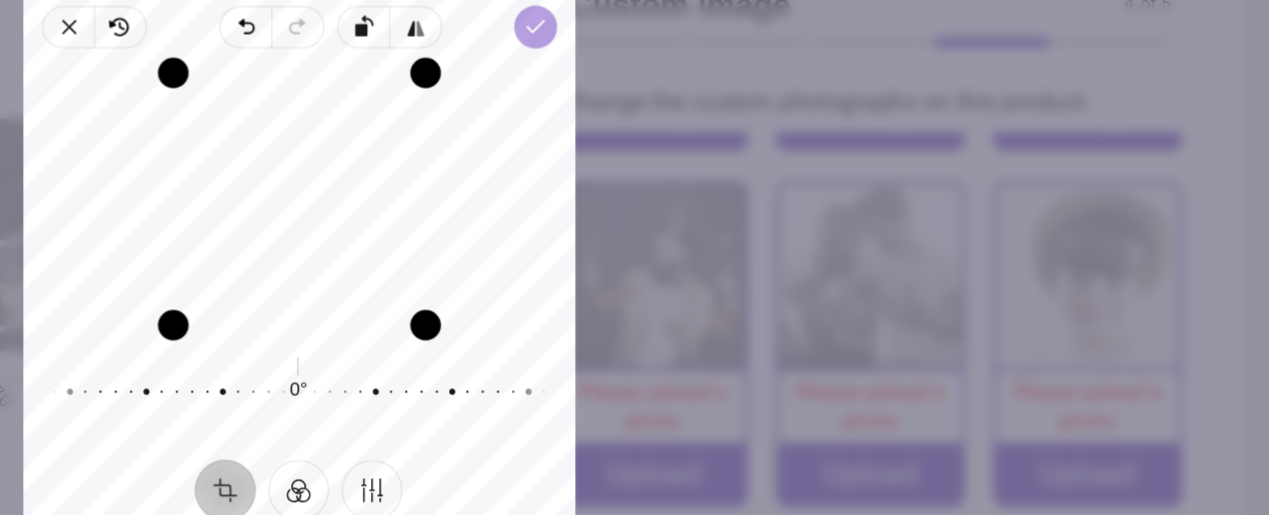 click 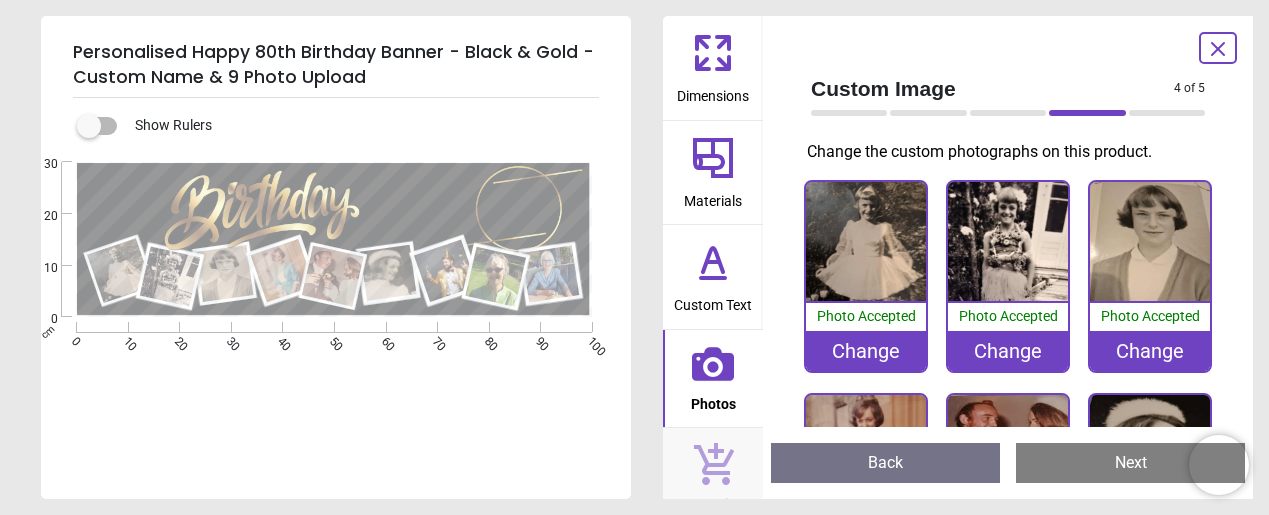 scroll, scrollTop: 0, scrollLeft: 0, axis: both 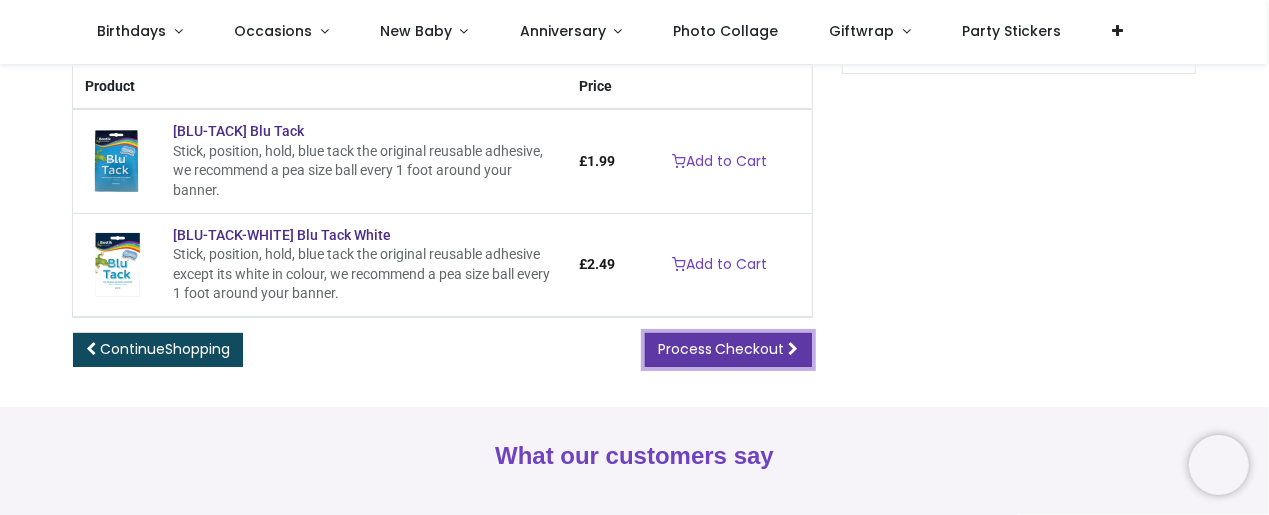 click on "Process Checkout" at bounding box center [721, 349] 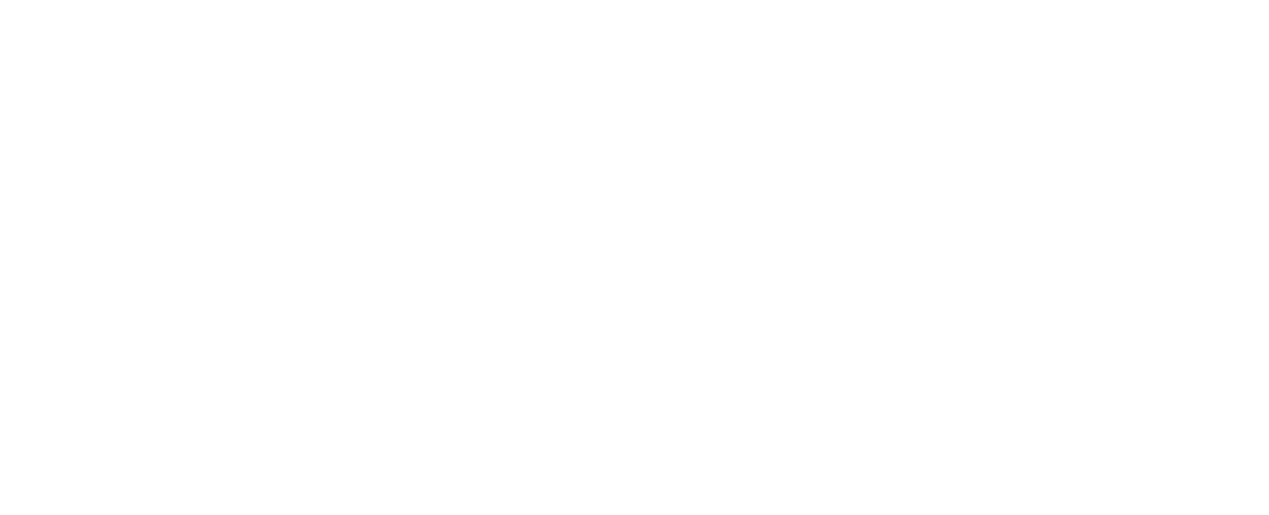 scroll, scrollTop: 0, scrollLeft: 0, axis: both 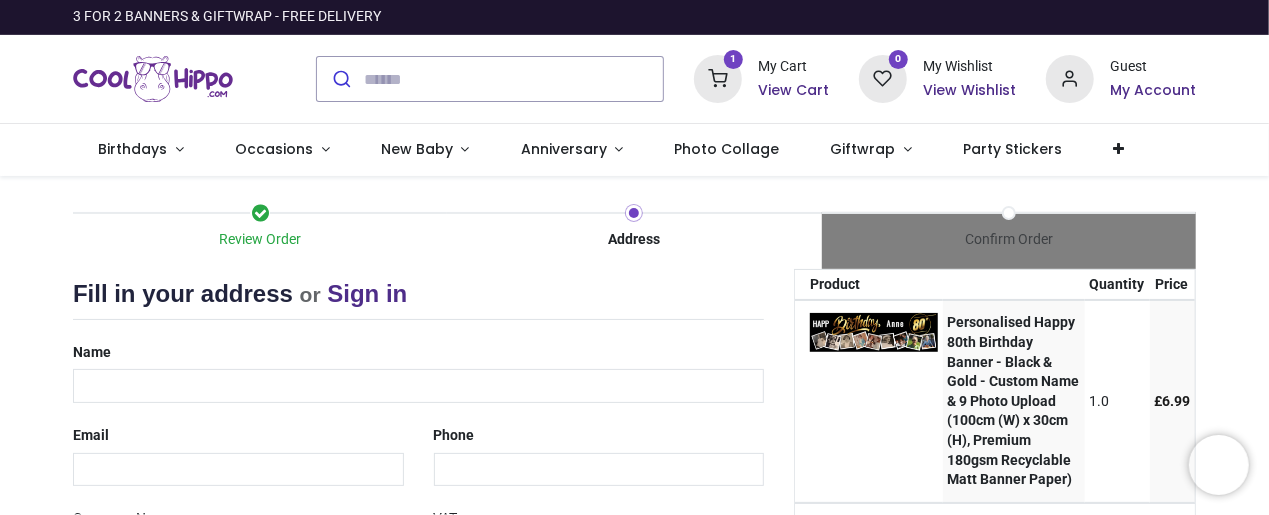 select on "***" 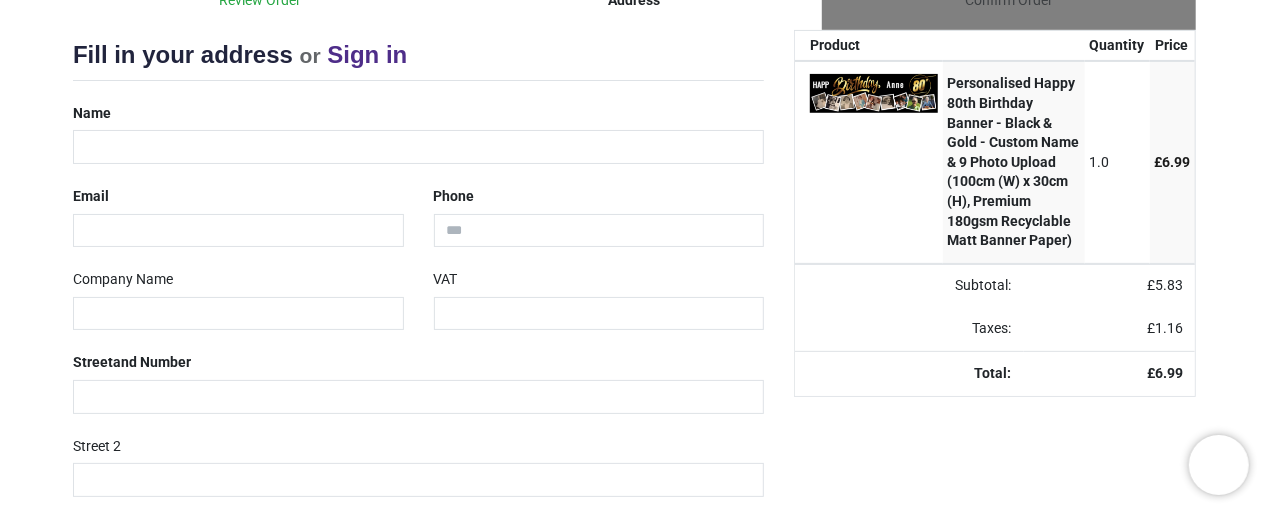scroll, scrollTop: 222, scrollLeft: 0, axis: vertical 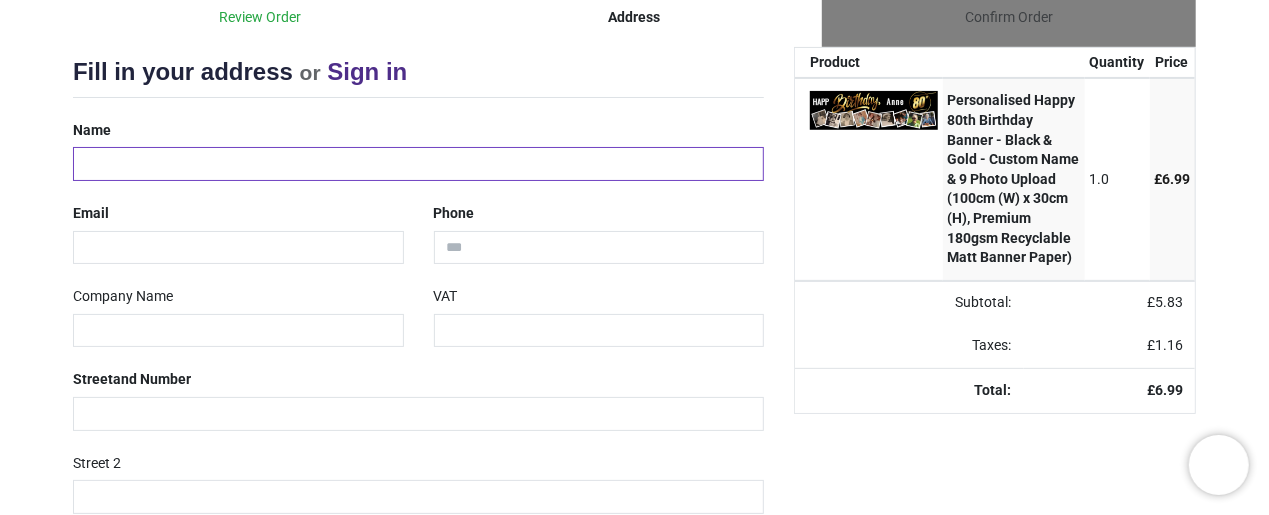 click at bounding box center [418, 164] 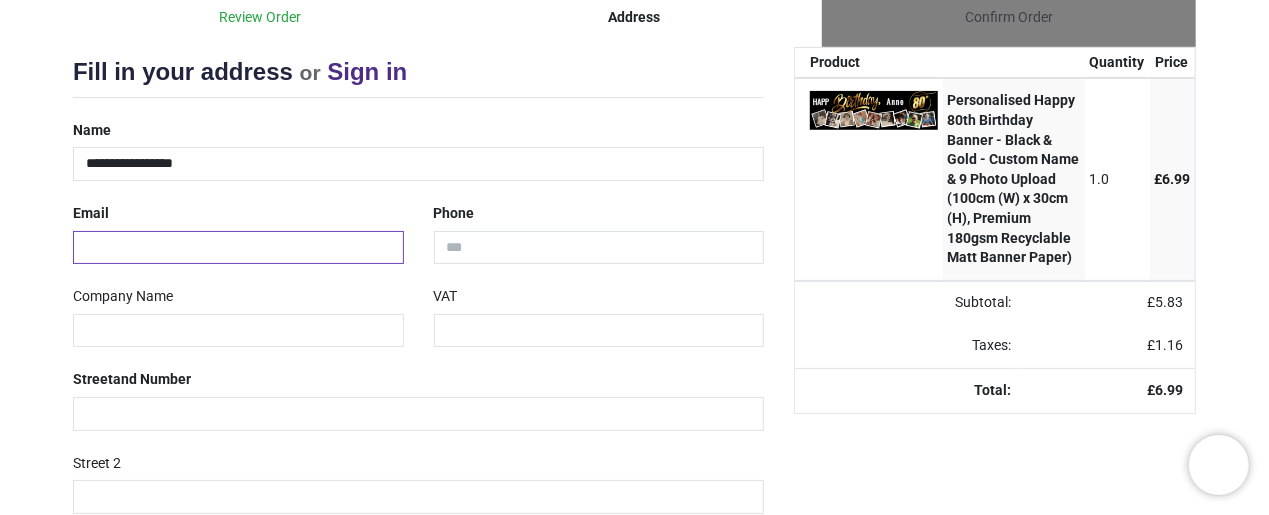 type on "**********" 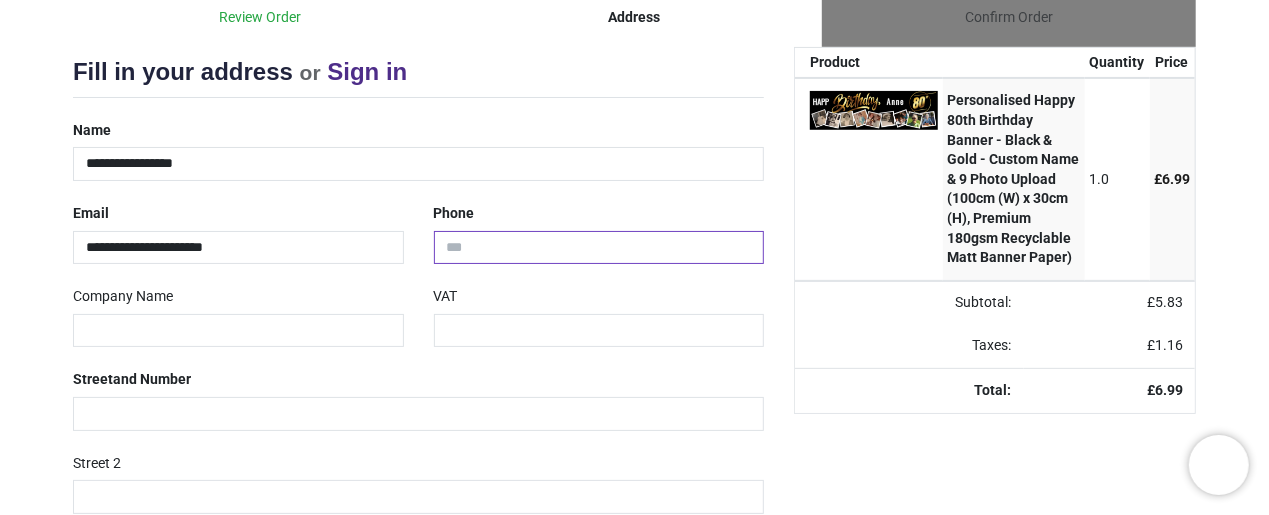 type on "**********" 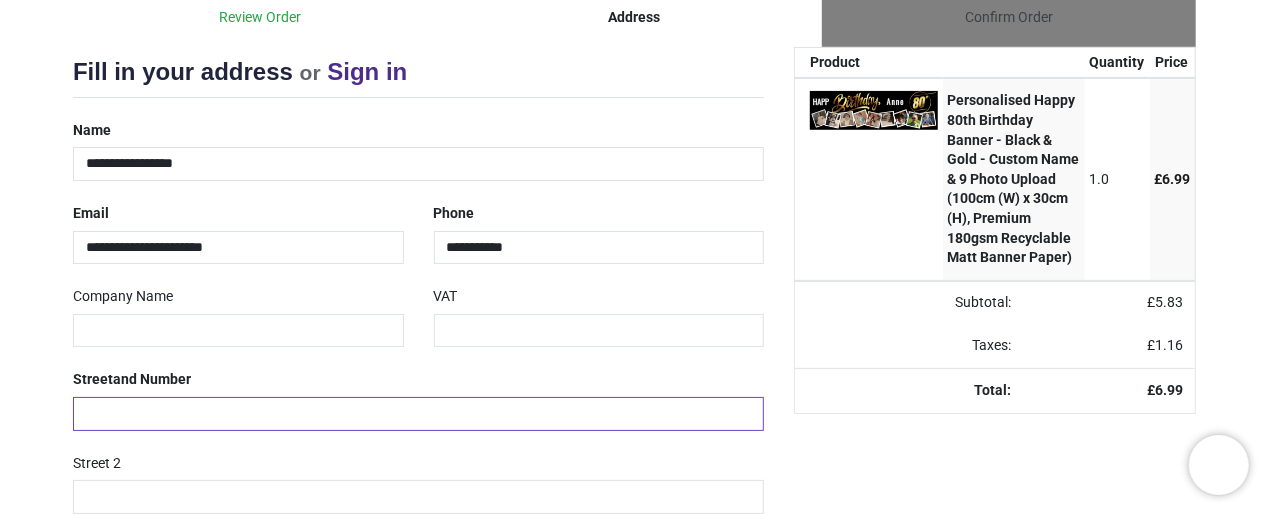 type on "**********" 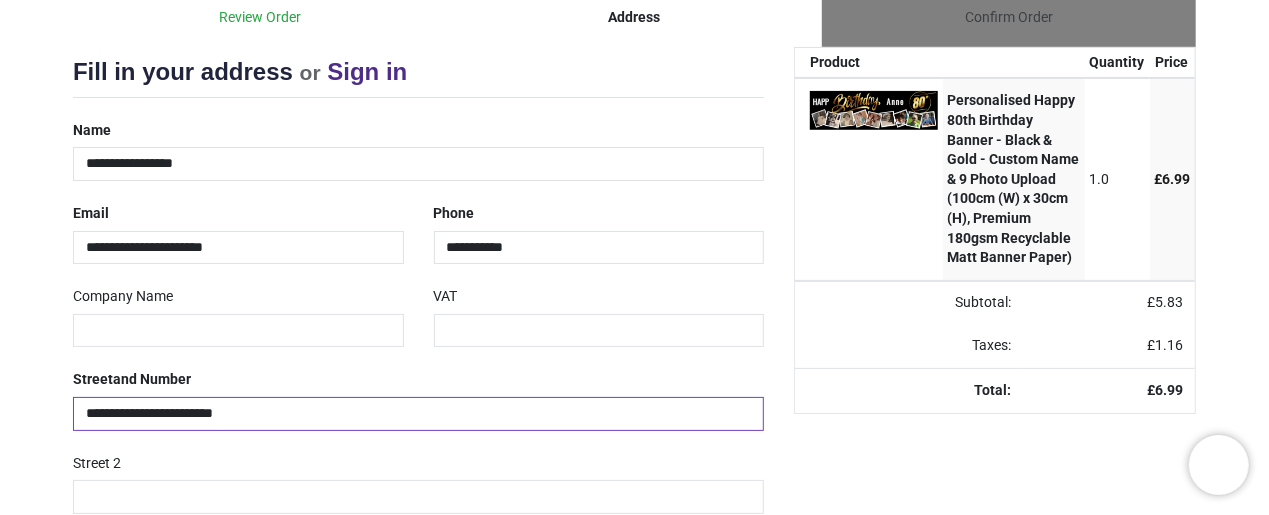 type on "**********" 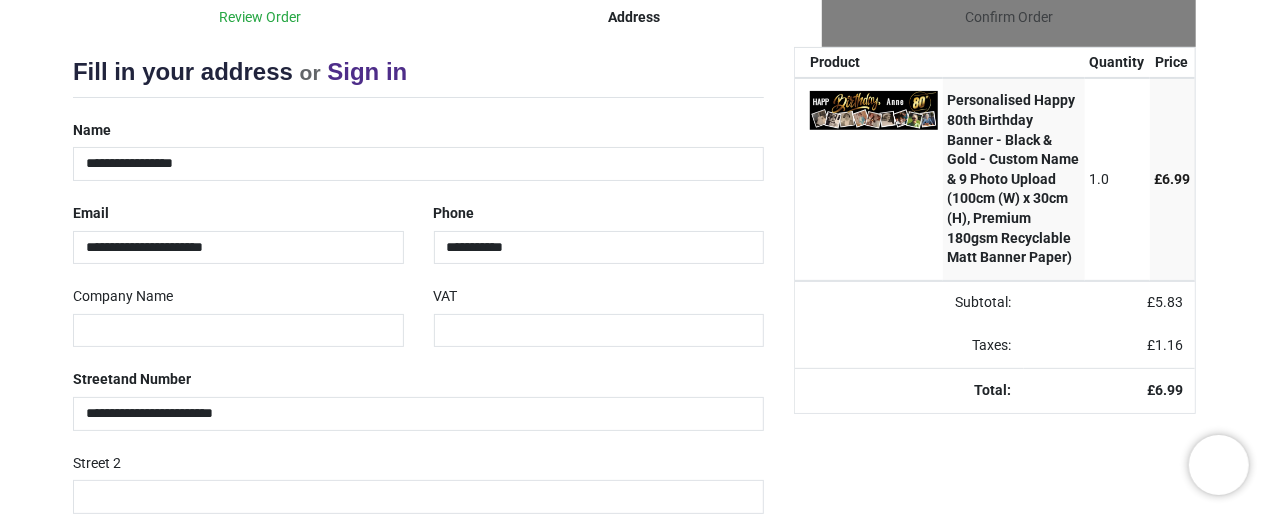 type on "********" 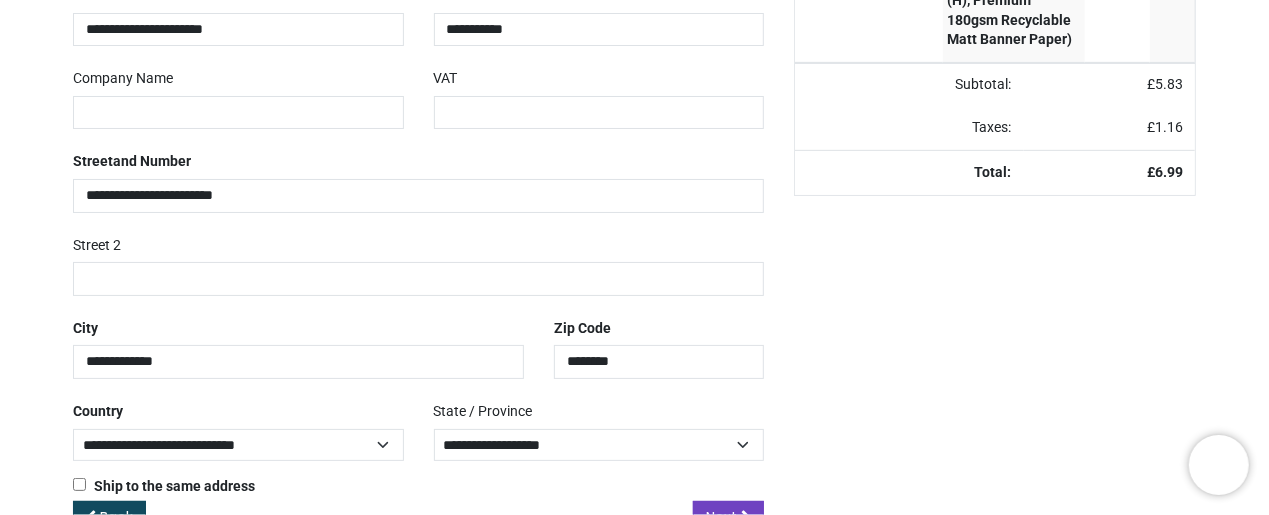 scroll, scrollTop: 494, scrollLeft: 0, axis: vertical 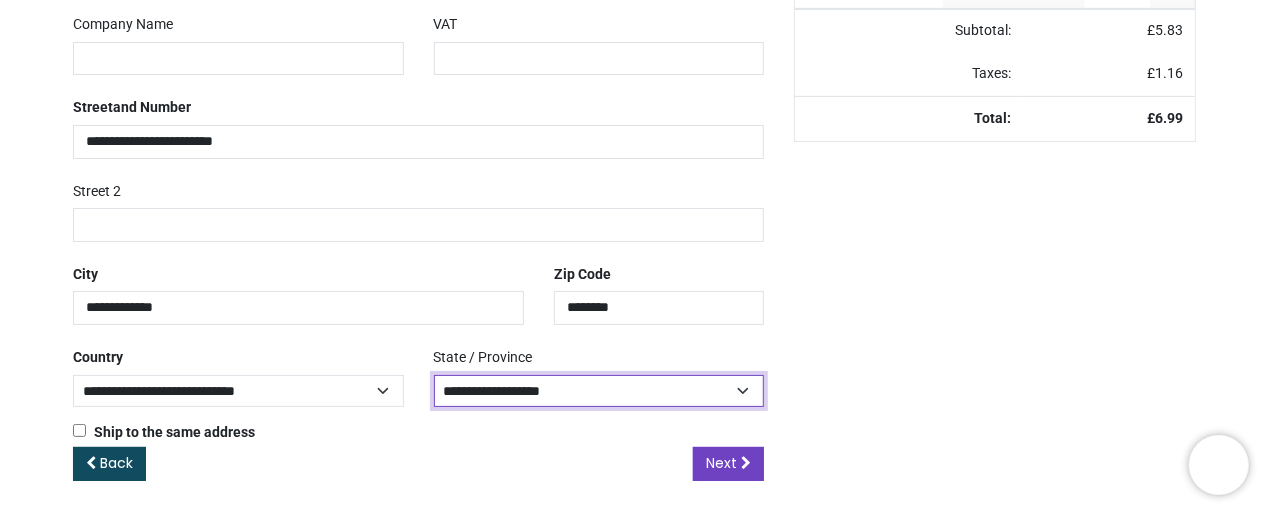 click on "**********" at bounding box center (599, 391) 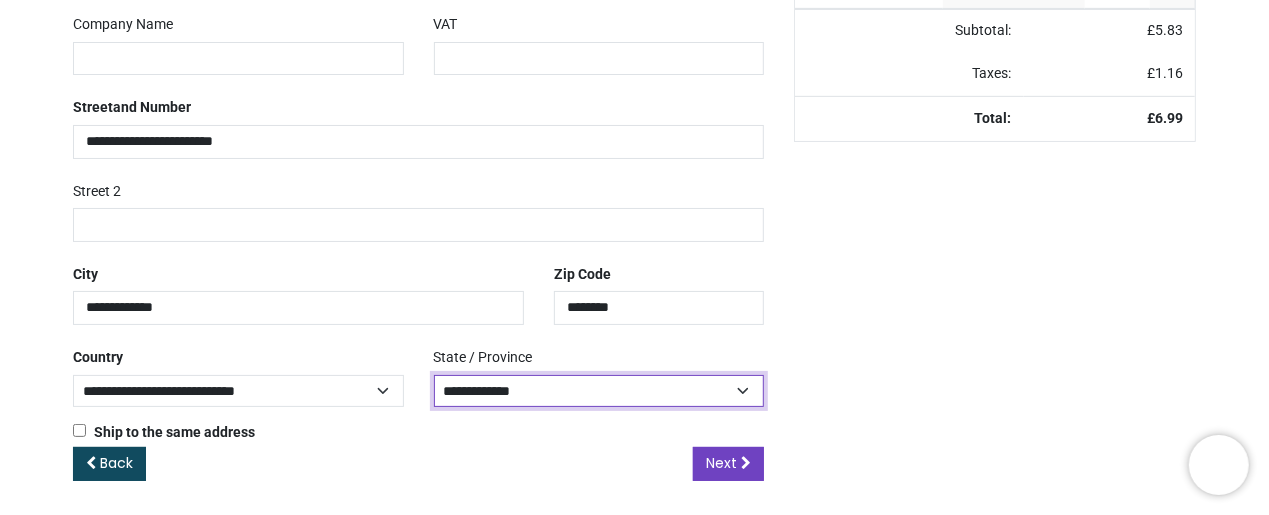 click on "**********" at bounding box center (599, 391) 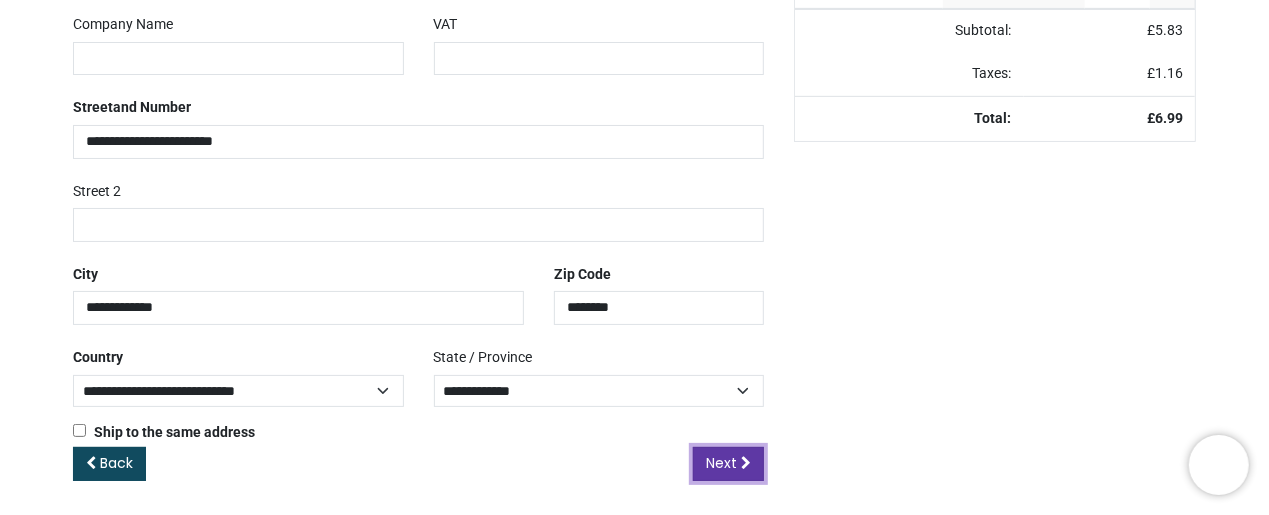 click on "Next" at bounding box center [721, 463] 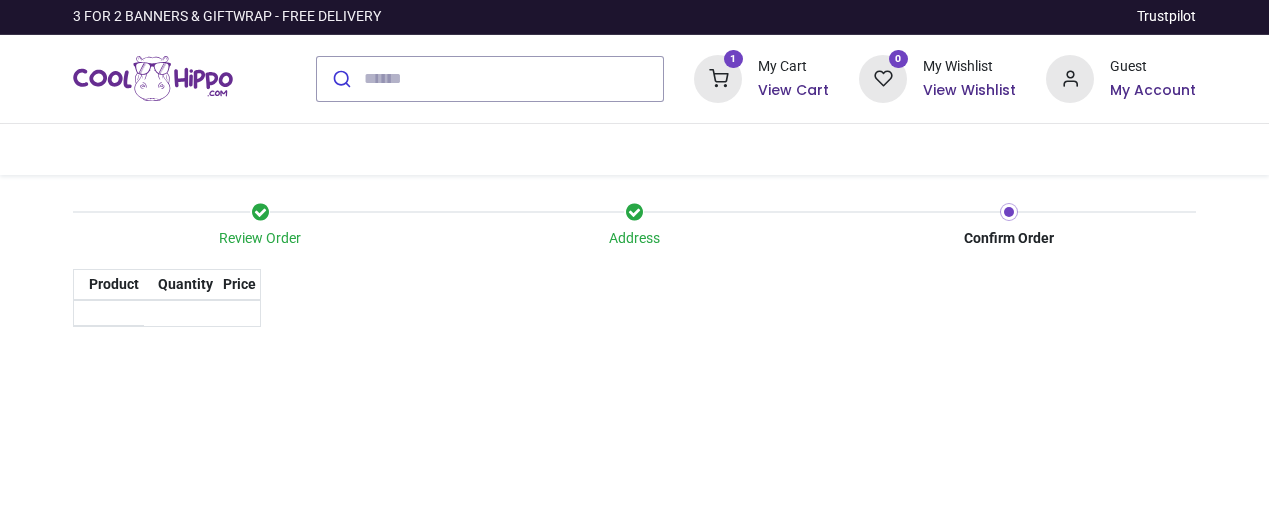 scroll, scrollTop: 0, scrollLeft: 0, axis: both 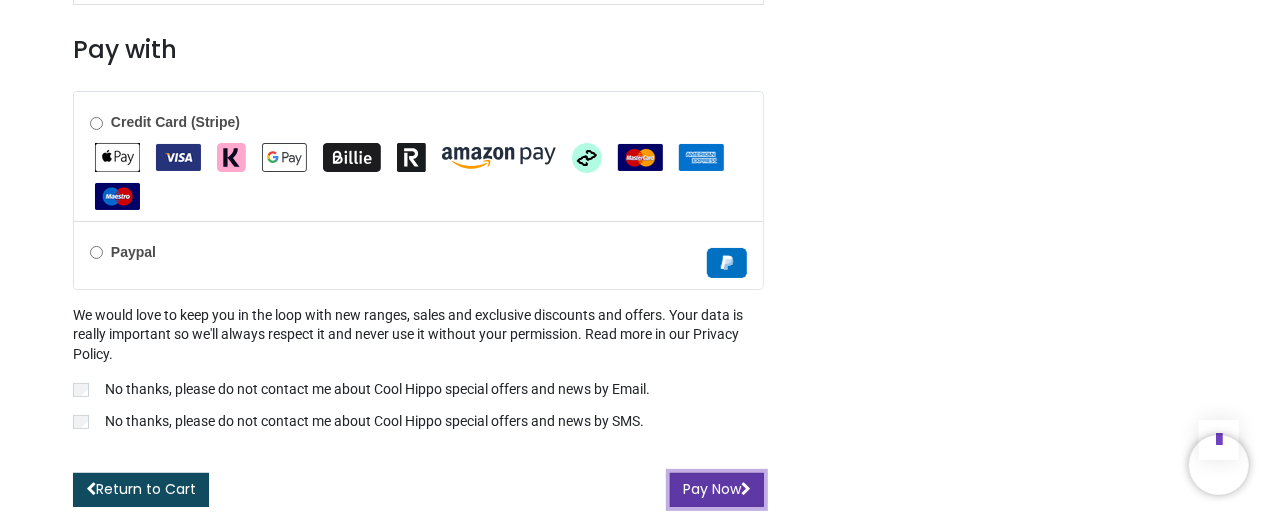 click on "Pay Now" at bounding box center (717, 490) 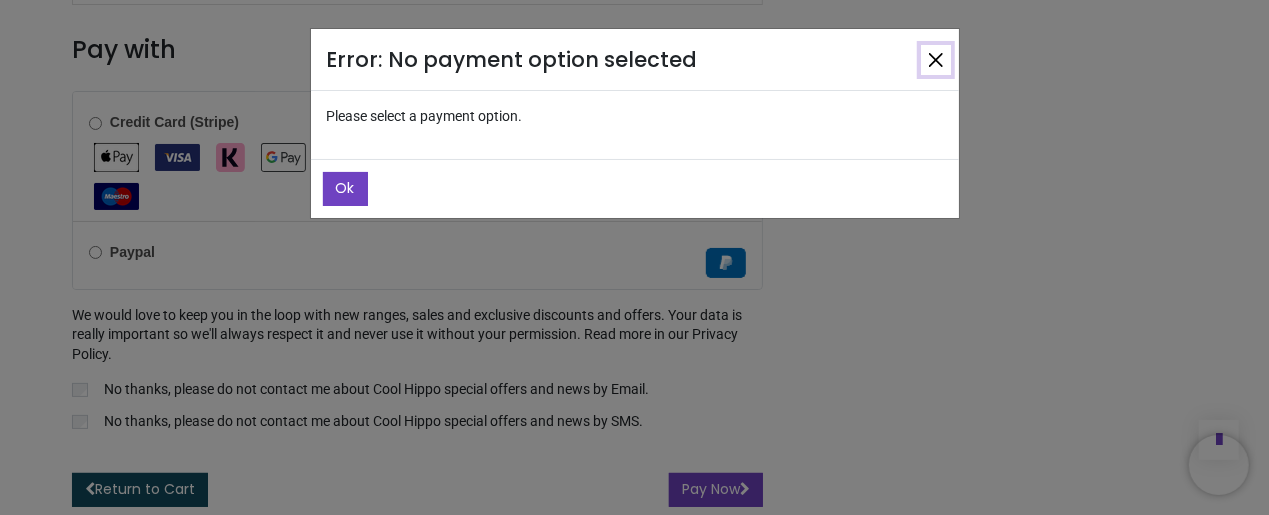 click at bounding box center (936, 60) 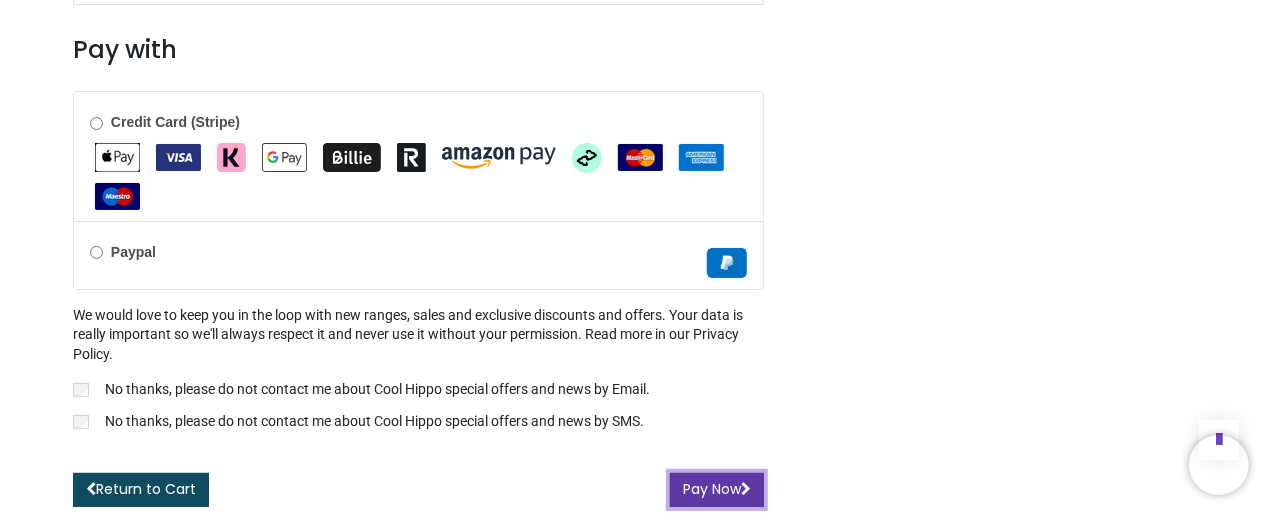 click on "Pay Now" at bounding box center [717, 490] 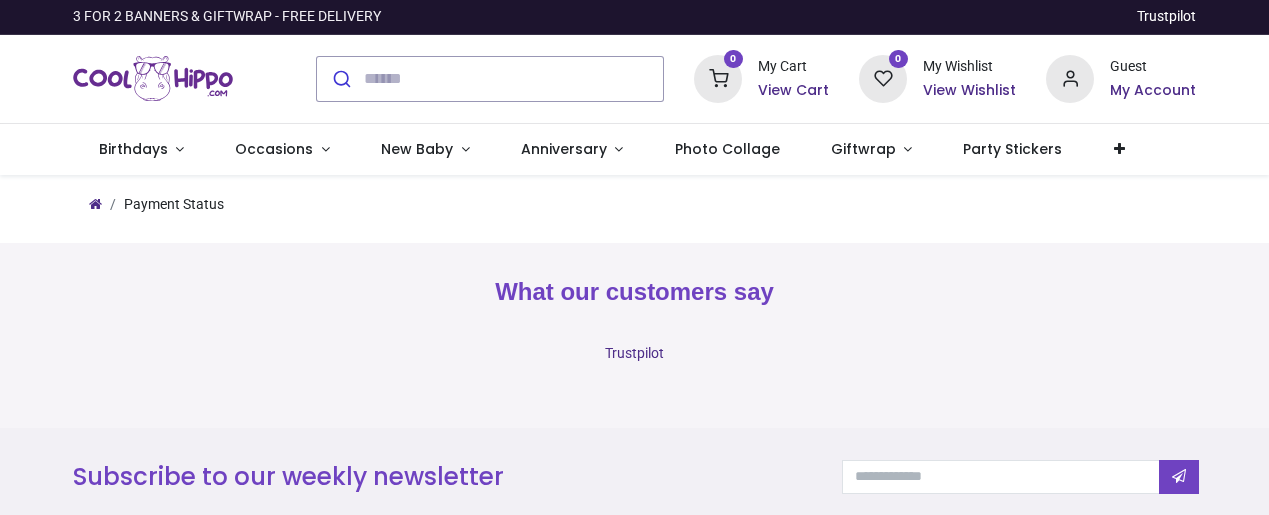 scroll, scrollTop: 0, scrollLeft: 0, axis: both 